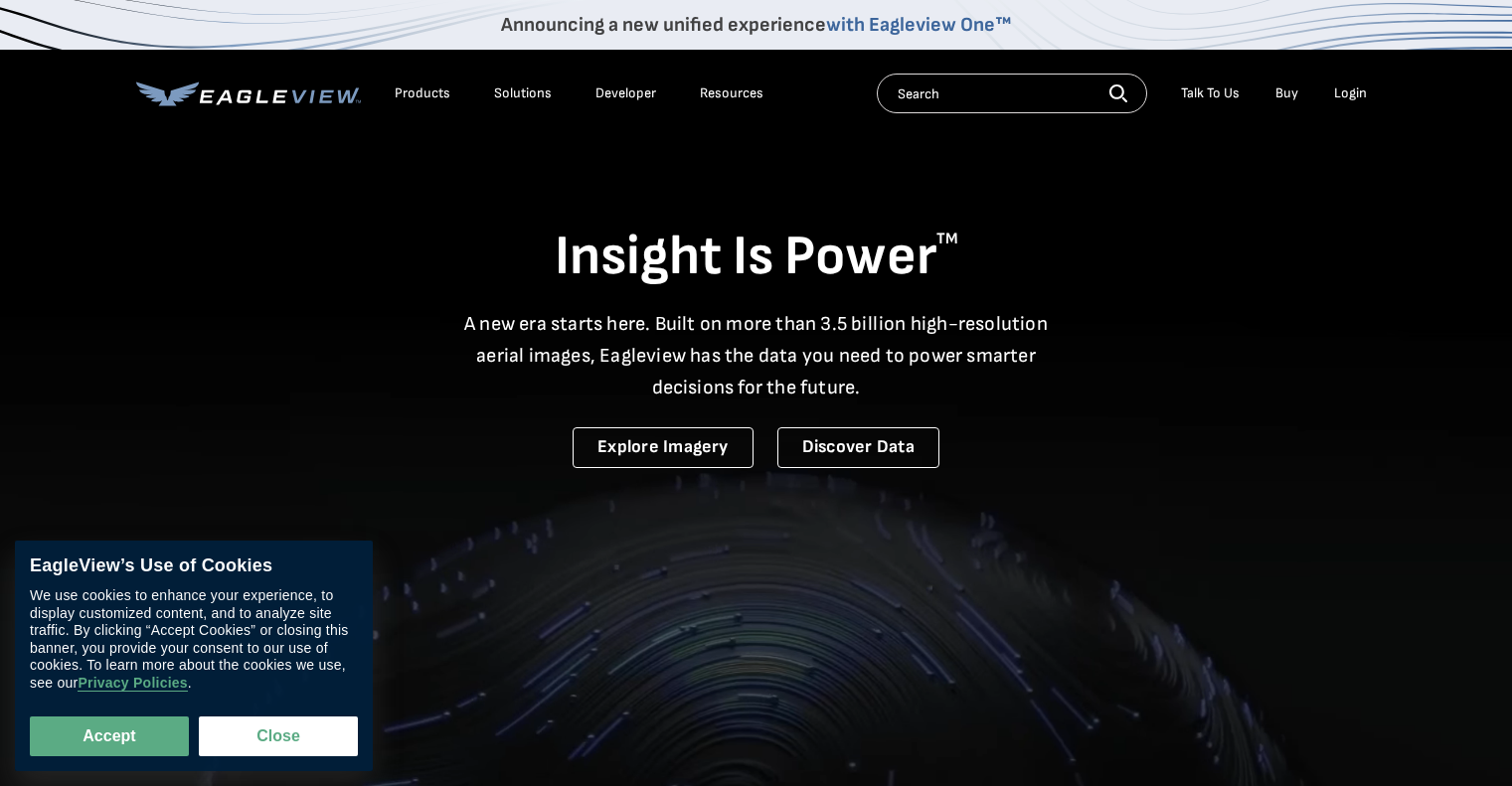 scroll, scrollTop: 0, scrollLeft: 0, axis: both 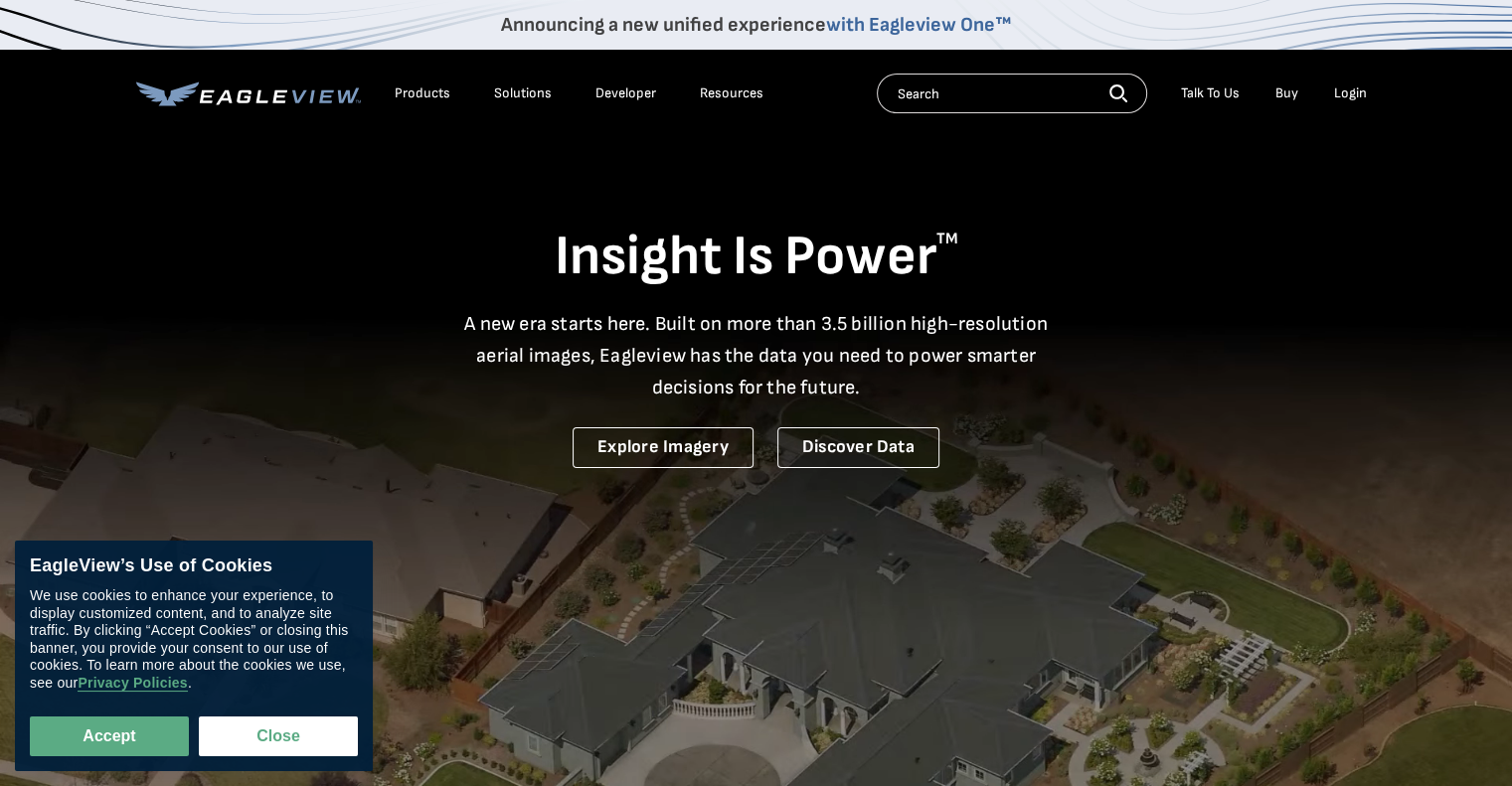 click on "Login" at bounding box center (1350, 93) 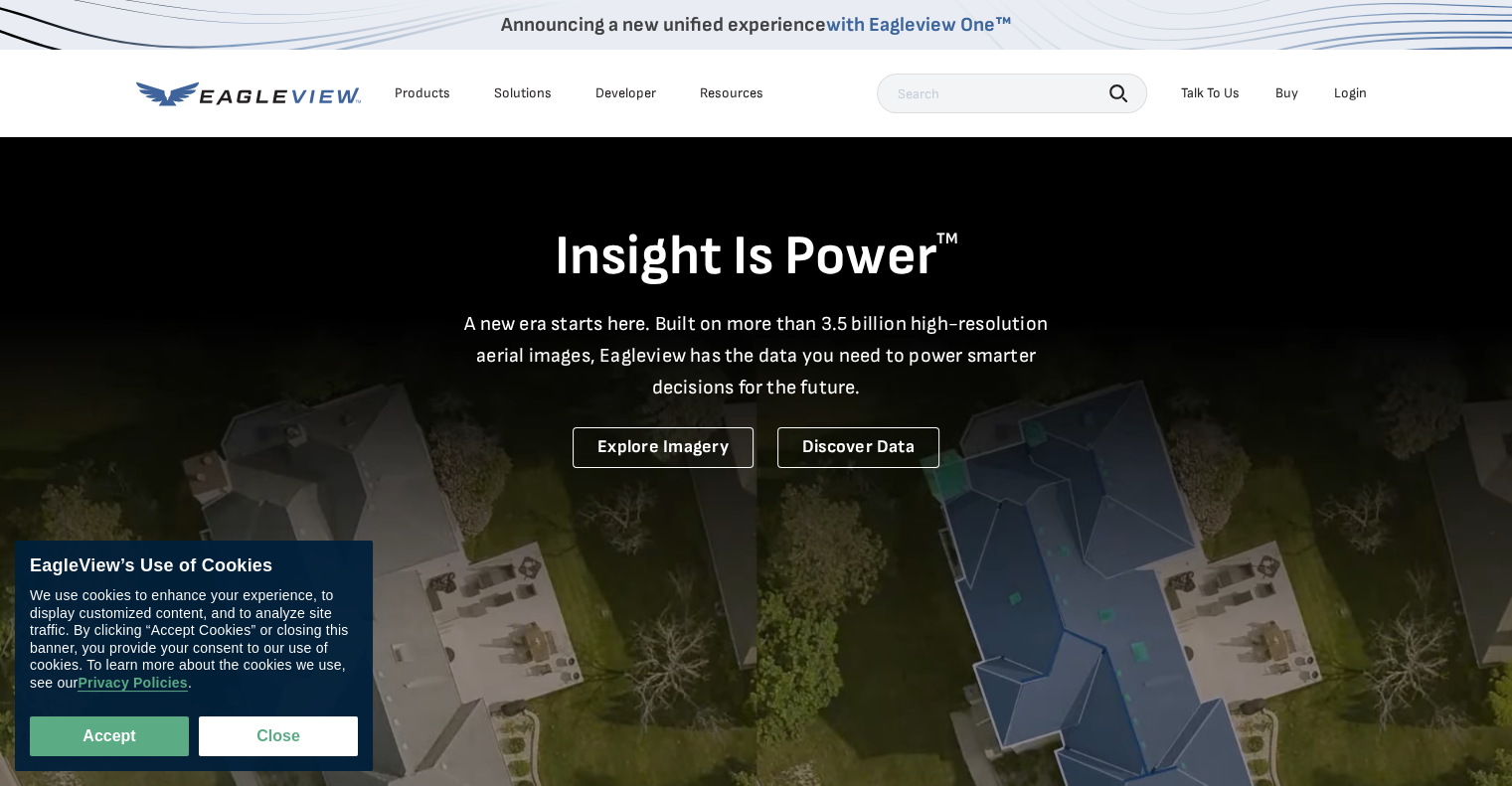 click on "Announcing a new unified experience  with Eagleview One™
Products
Solutions
Developer
Resources
Search
Talk To Us" at bounding box center [756, 69] 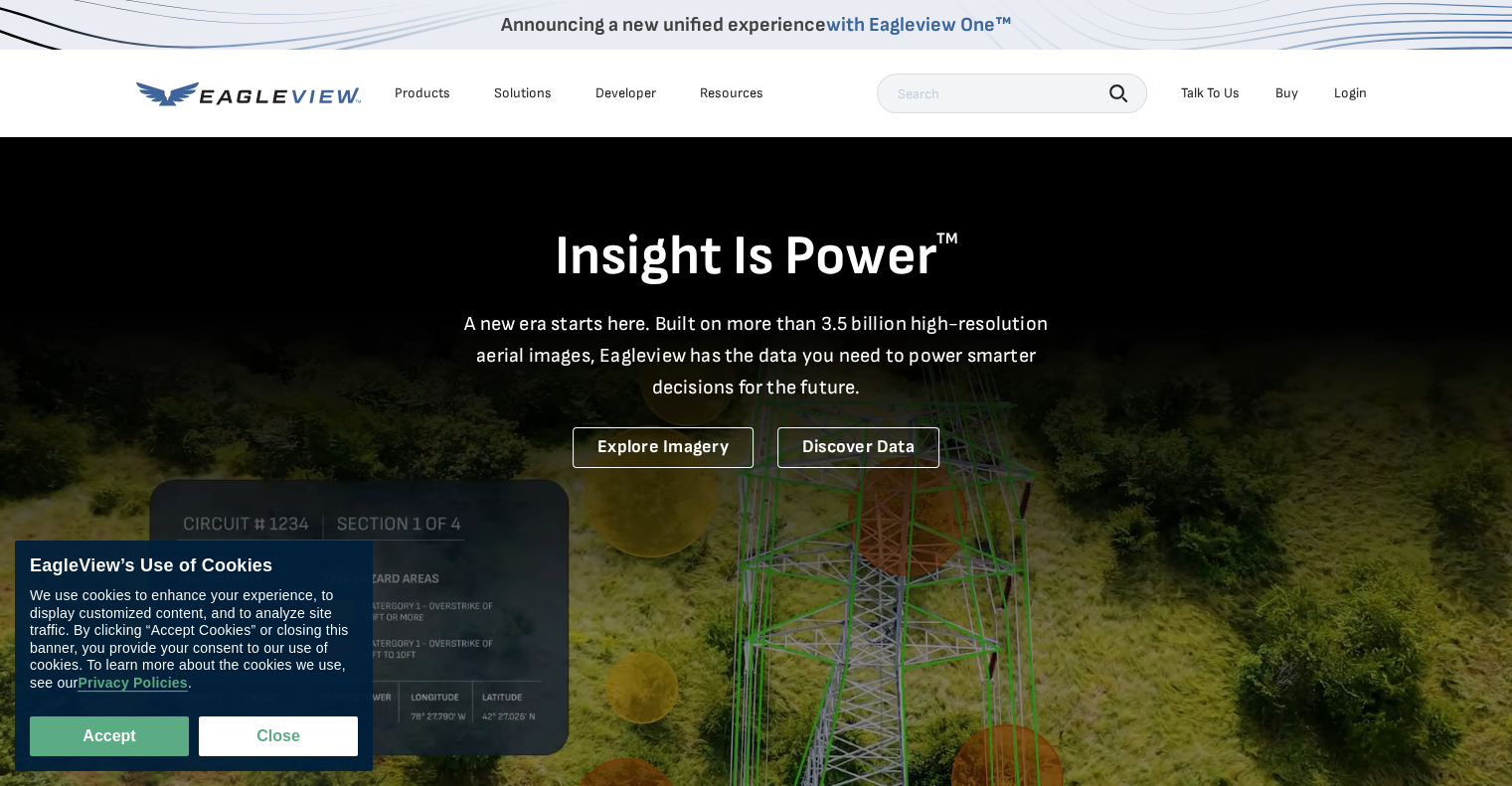 click on "Login" at bounding box center (1350, 93) 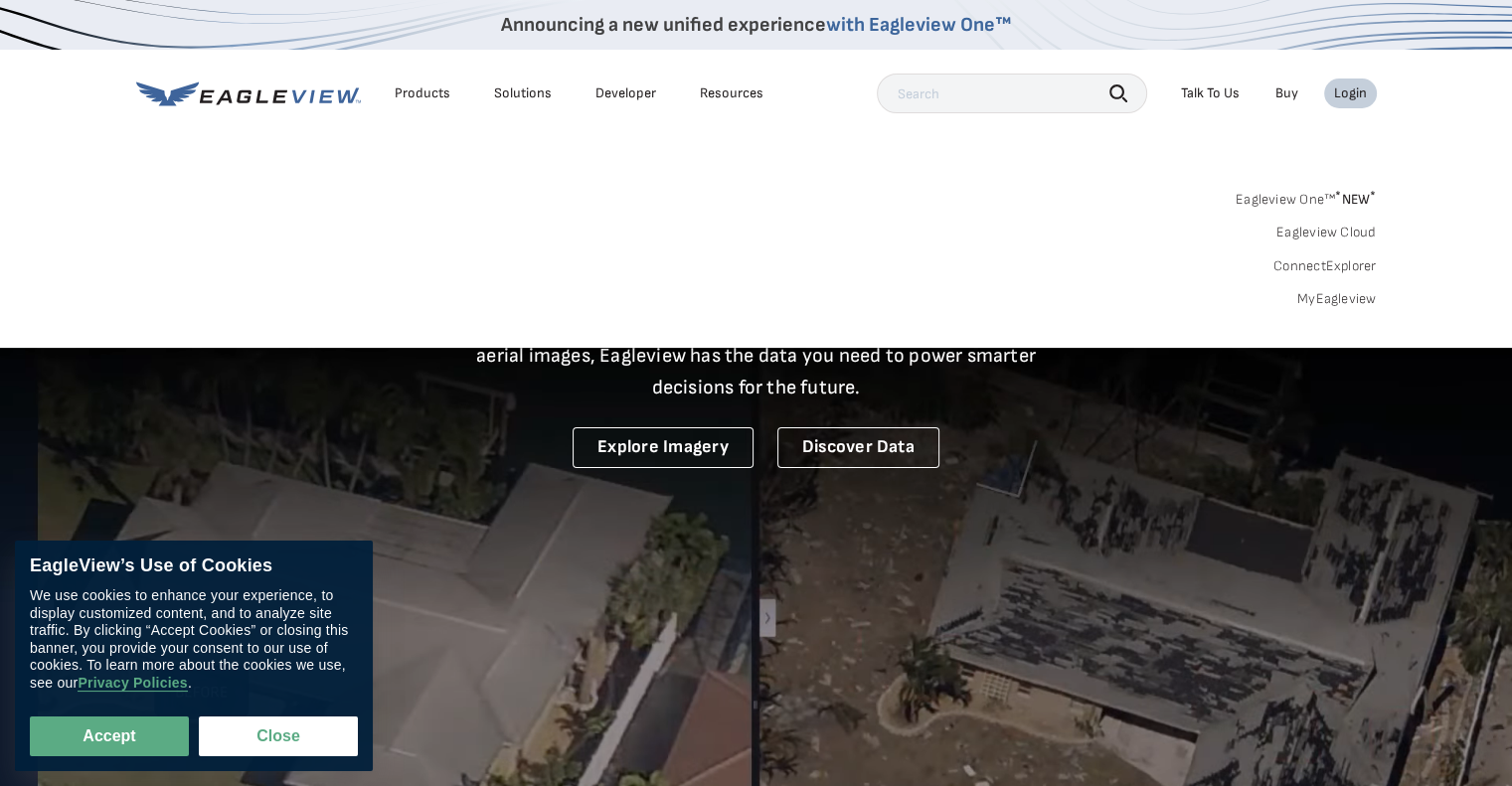 click on "Eagleview One™  * NEW *" at bounding box center [1306, 196] 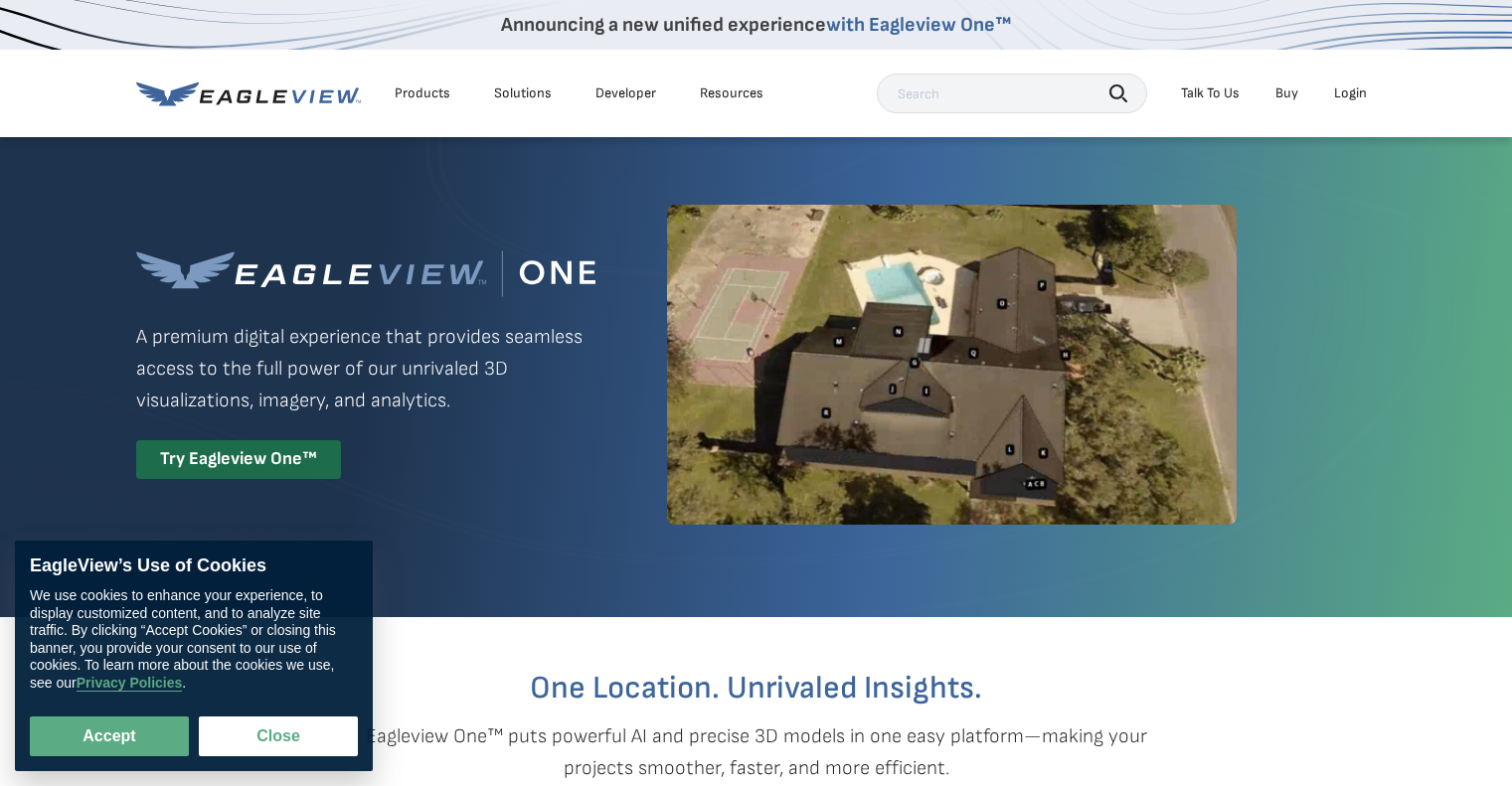 scroll, scrollTop: 0, scrollLeft: 0, axis: both 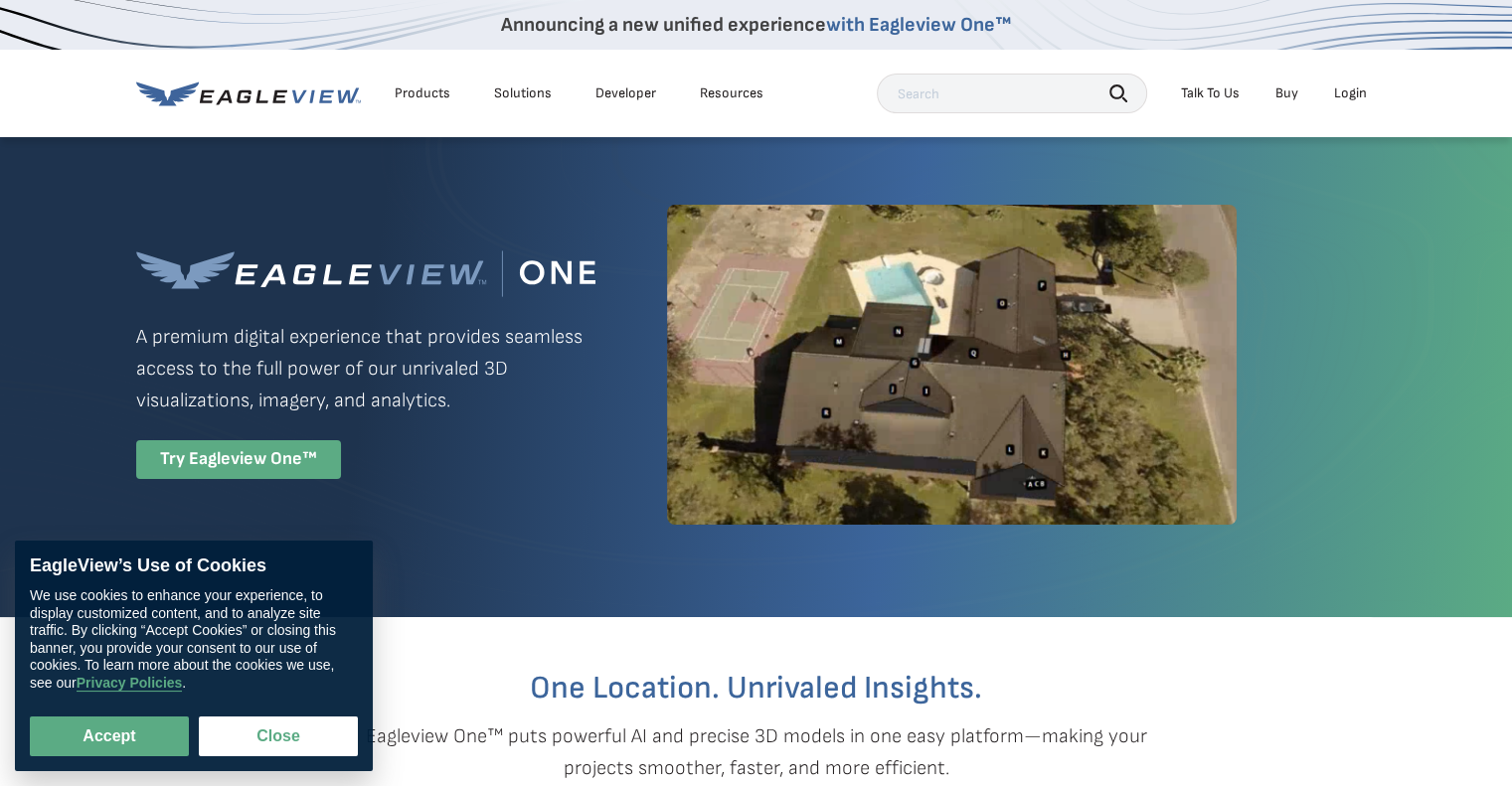 click on "Try Eagleview One™" at bounding box center (239, 459) 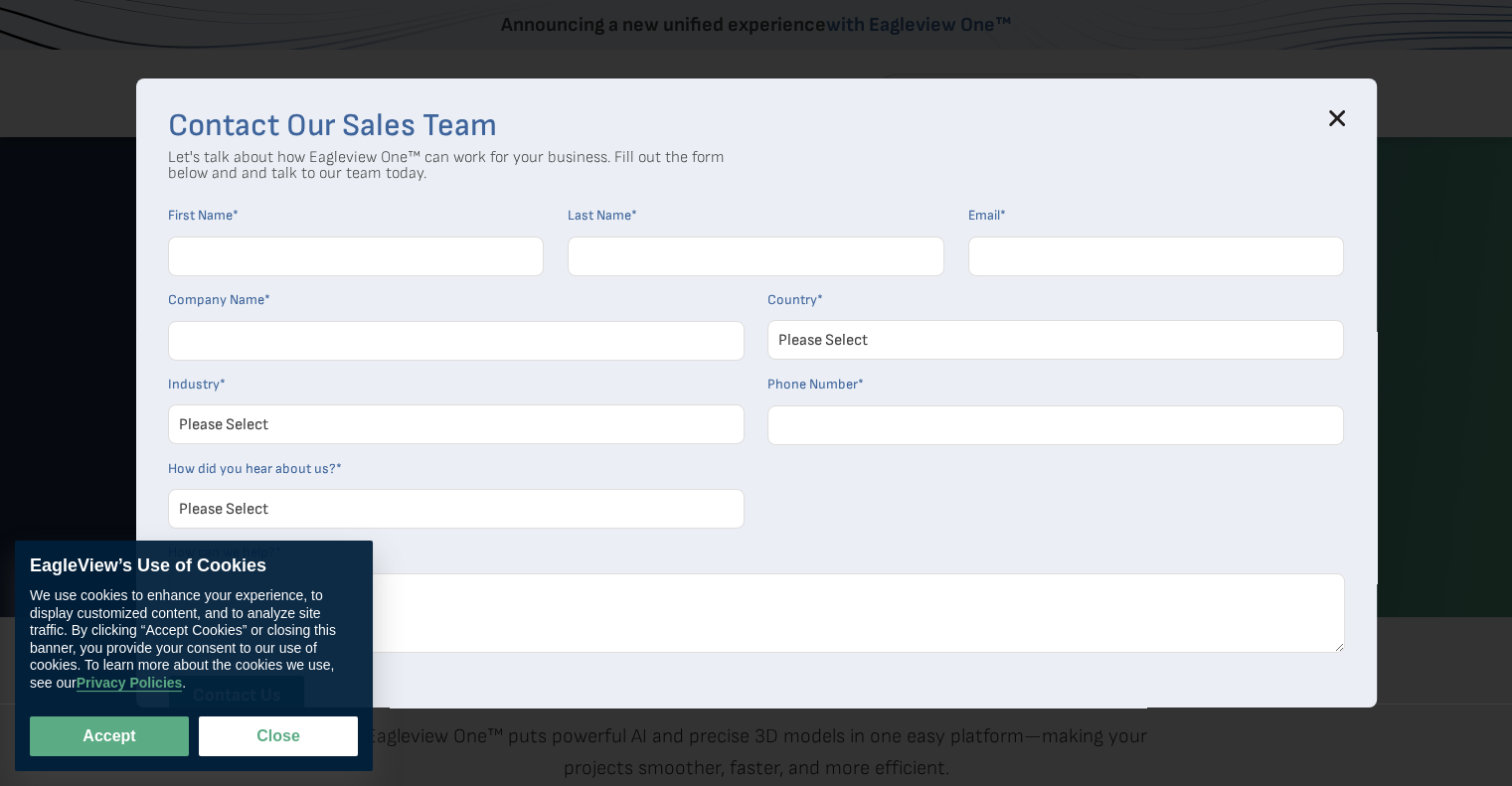 click 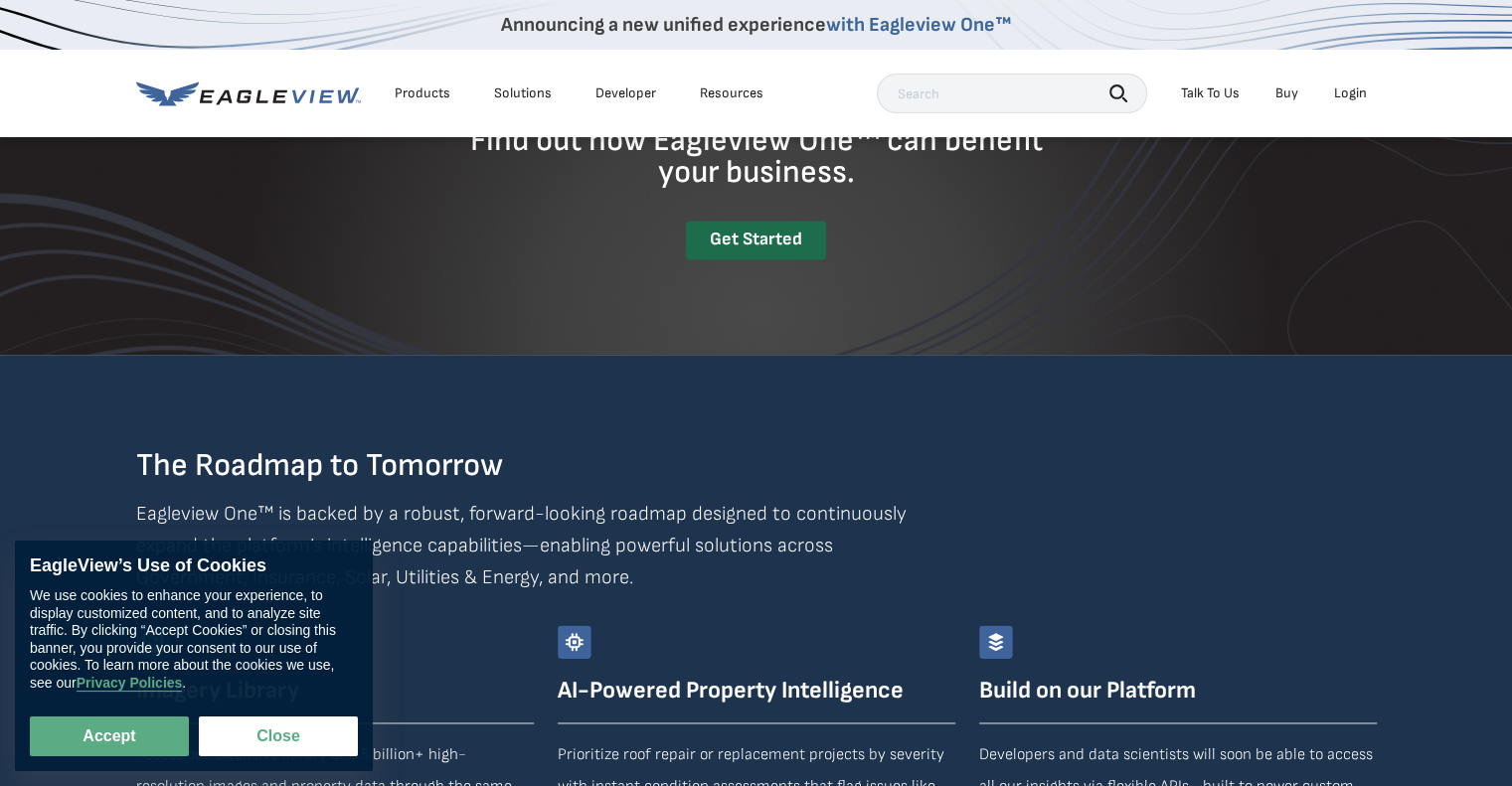 scroll, scrollTop: 2584, scrollLeft: 0, axis: vertical 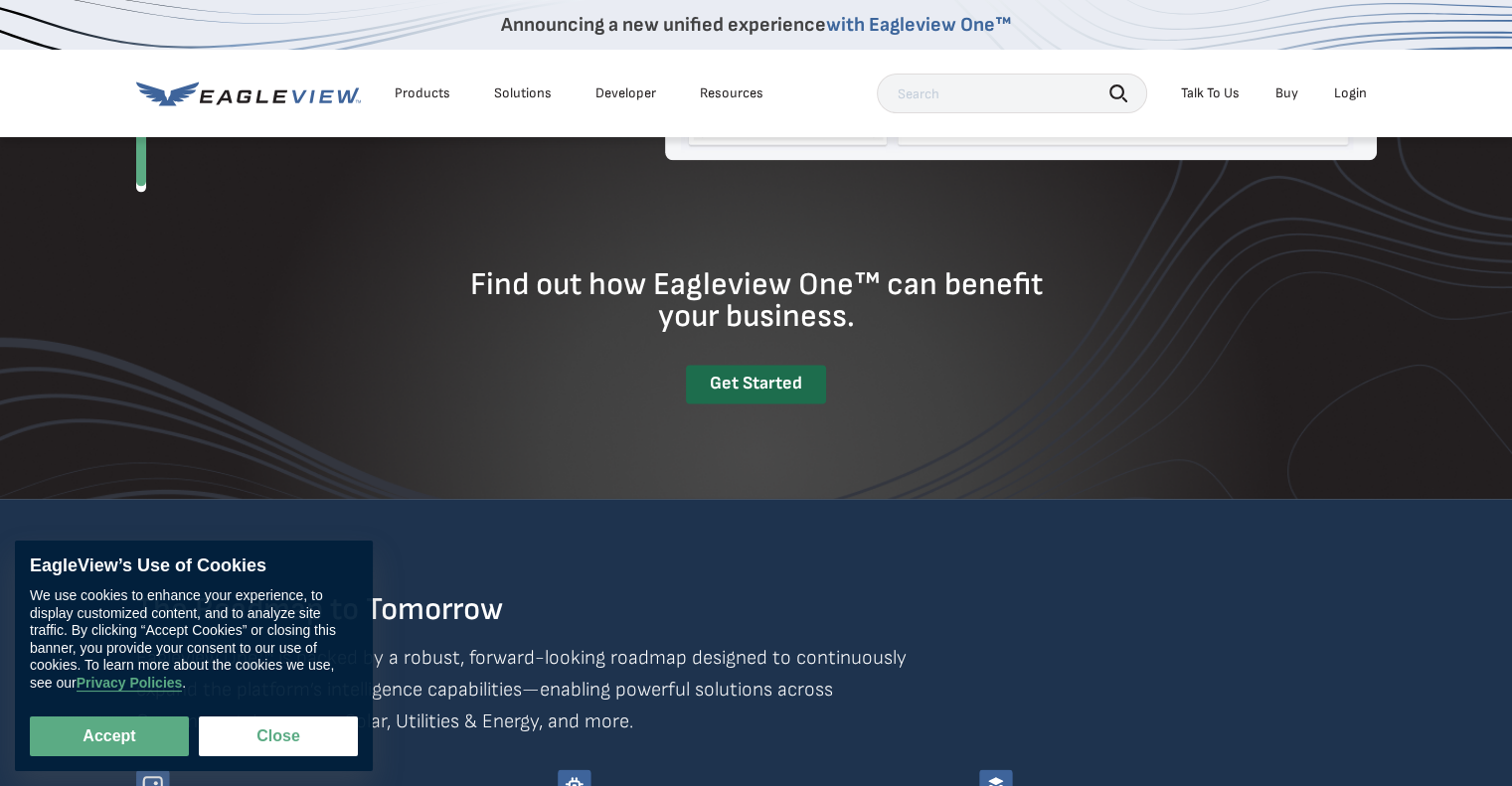 click on "Get Started" at bounding box center (756, 384) 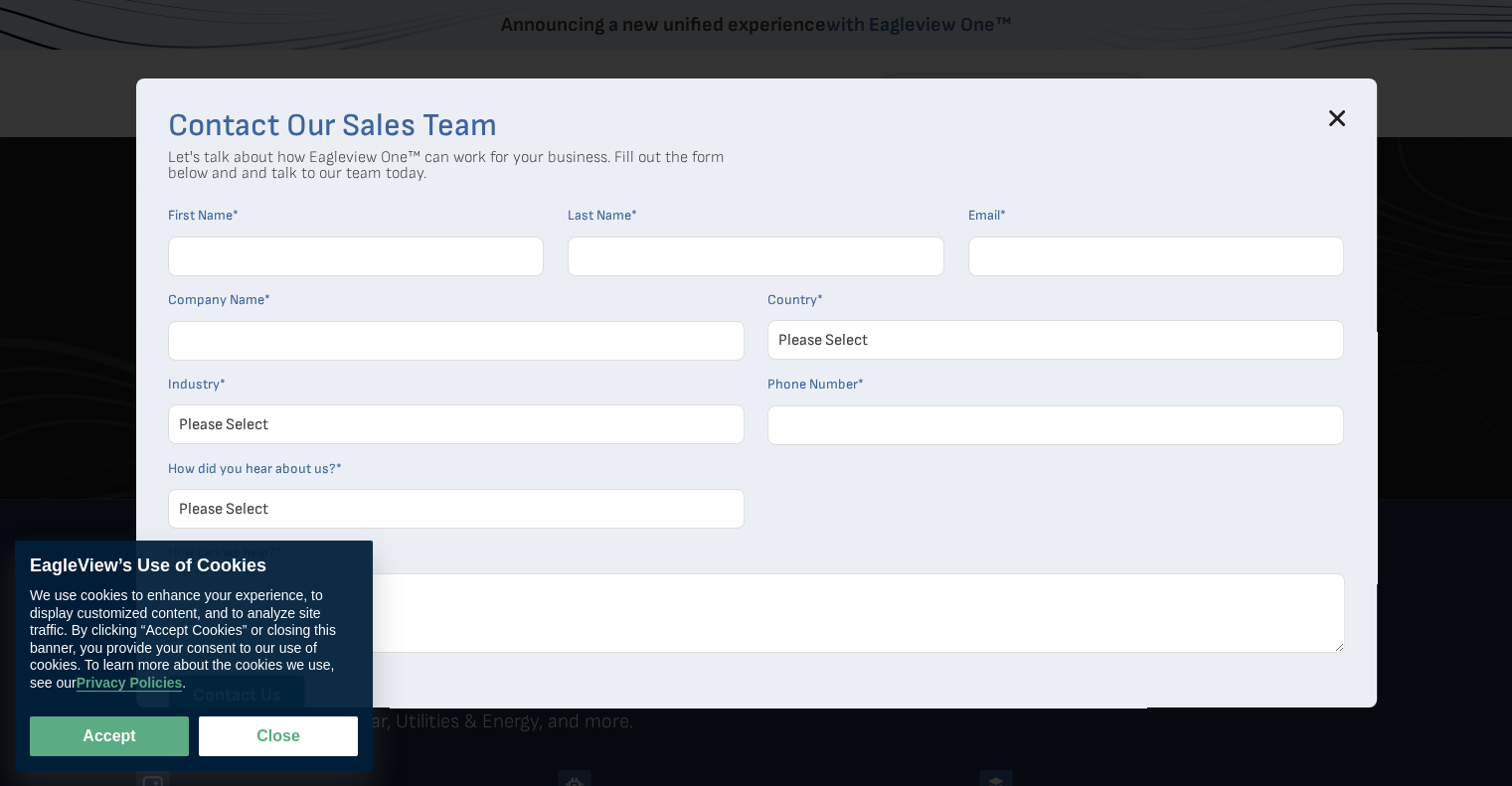 click on "EagleView’s Use of Cookies We use cookies to enhance your experience, to display customized content, and to analyze site traffic. By clicking “Accept Cookies” or closing this banner, you provide your consent to our use of cookies. To learn more about the cookies we use, see our   Privacy Policies . Accept Close" at bounding box center [194, 656] 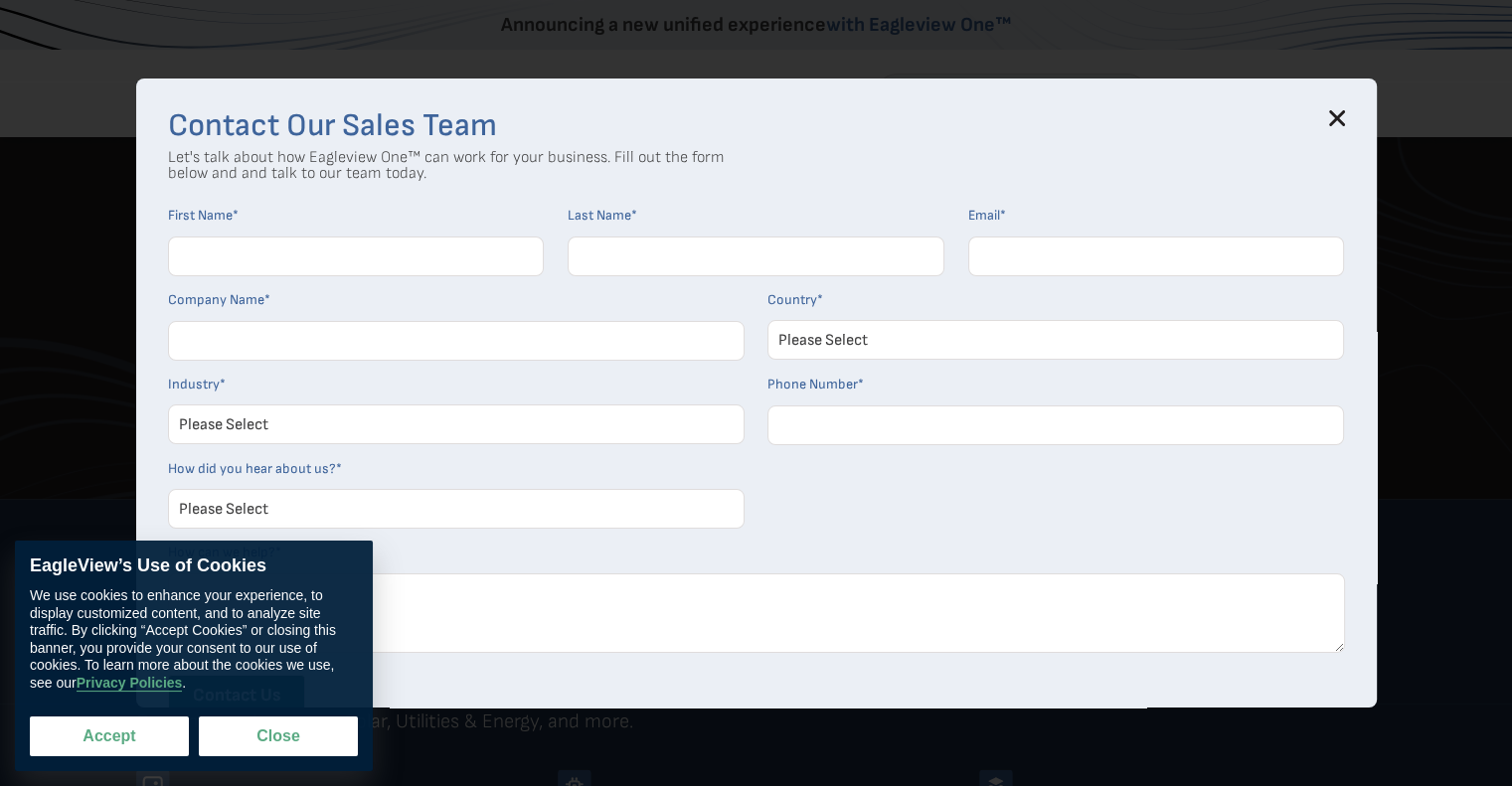 click on "Accept" at bounding box center [109, 736] 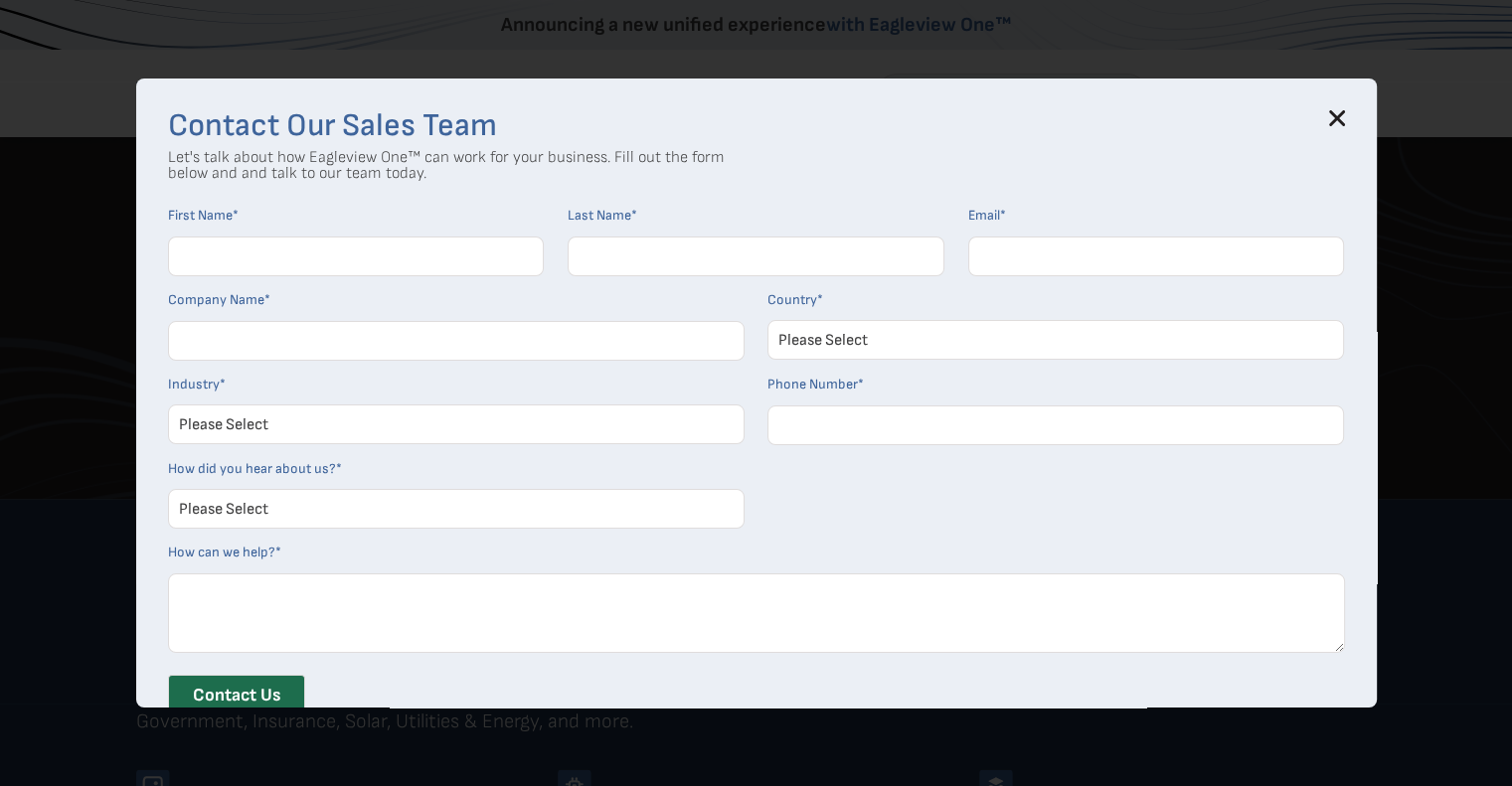 click on "Contact Our Sales Team" at bounding box center [756, 126] 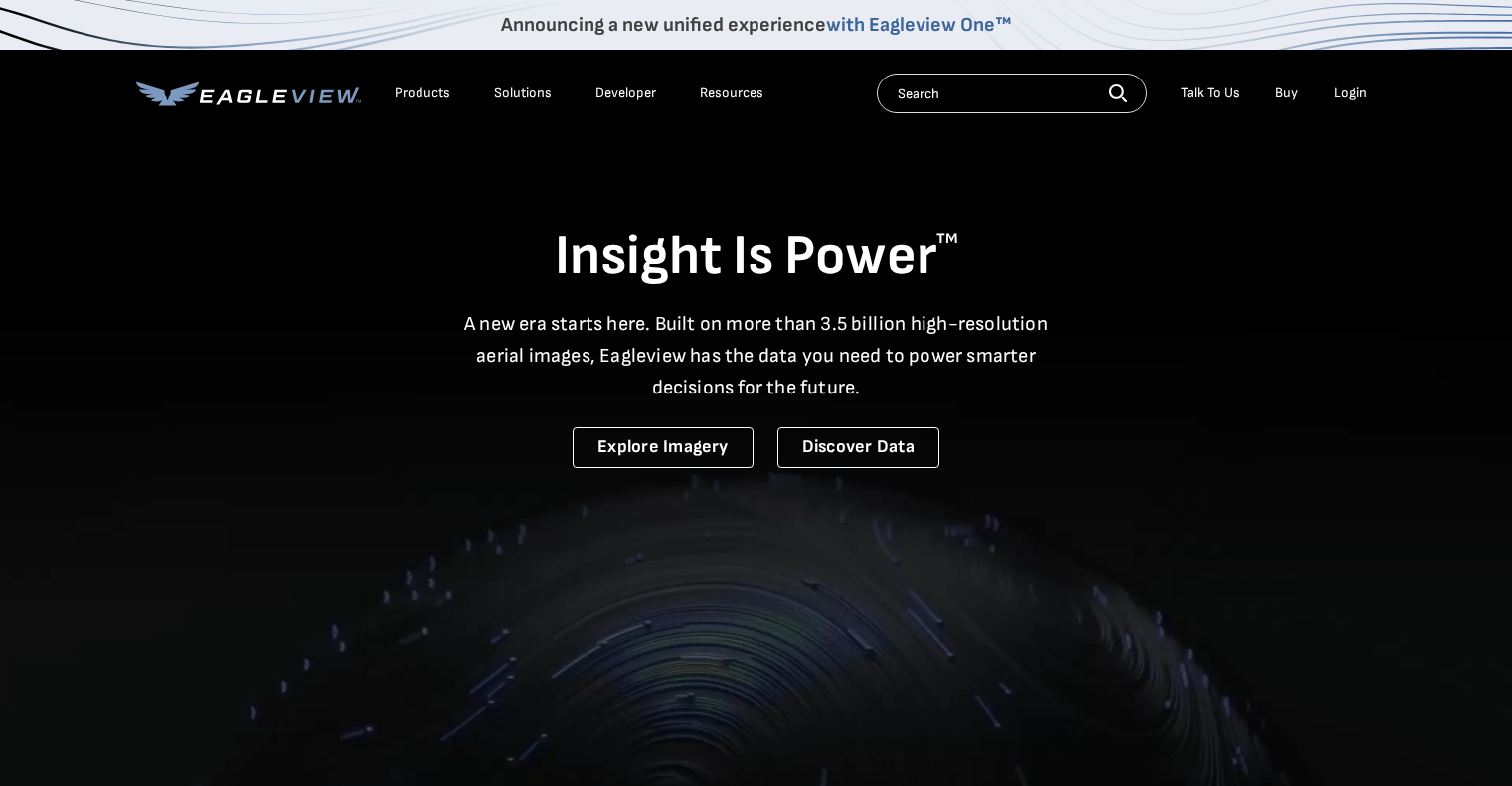 scroll, scrollTop: 0, scrollLeft: 0, axis: both 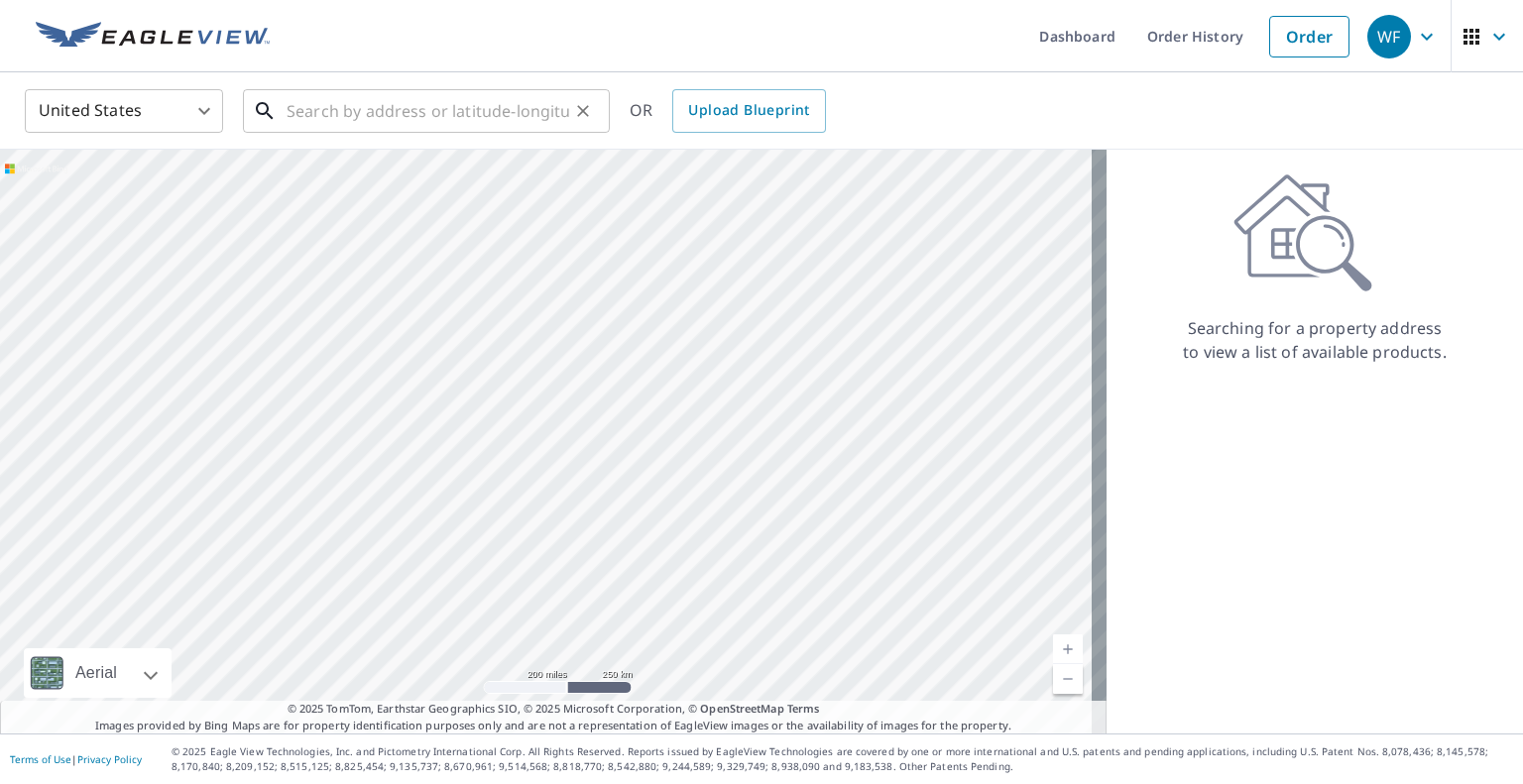 click at bounding box center [427, 111] 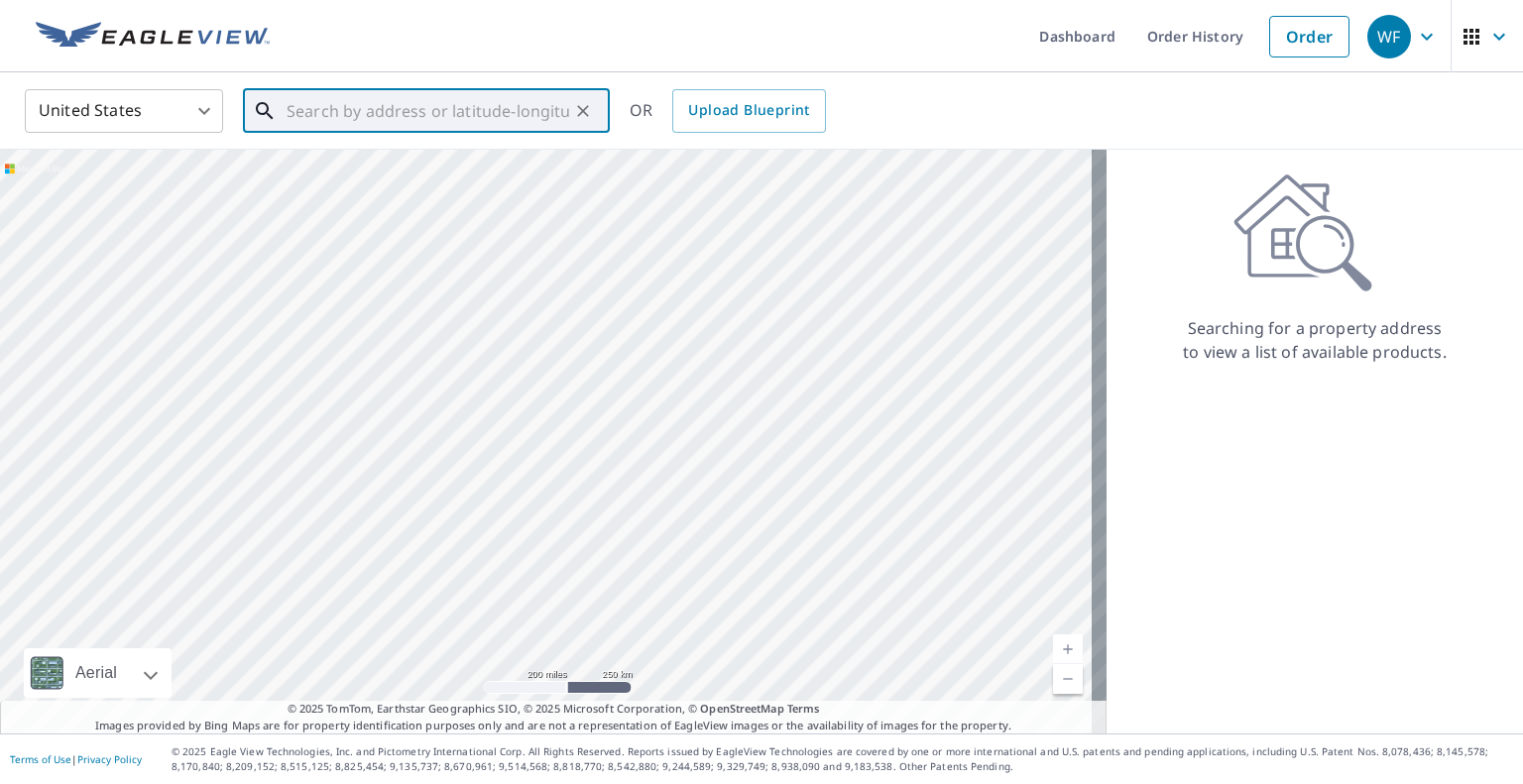 paste on "127 Church Road" 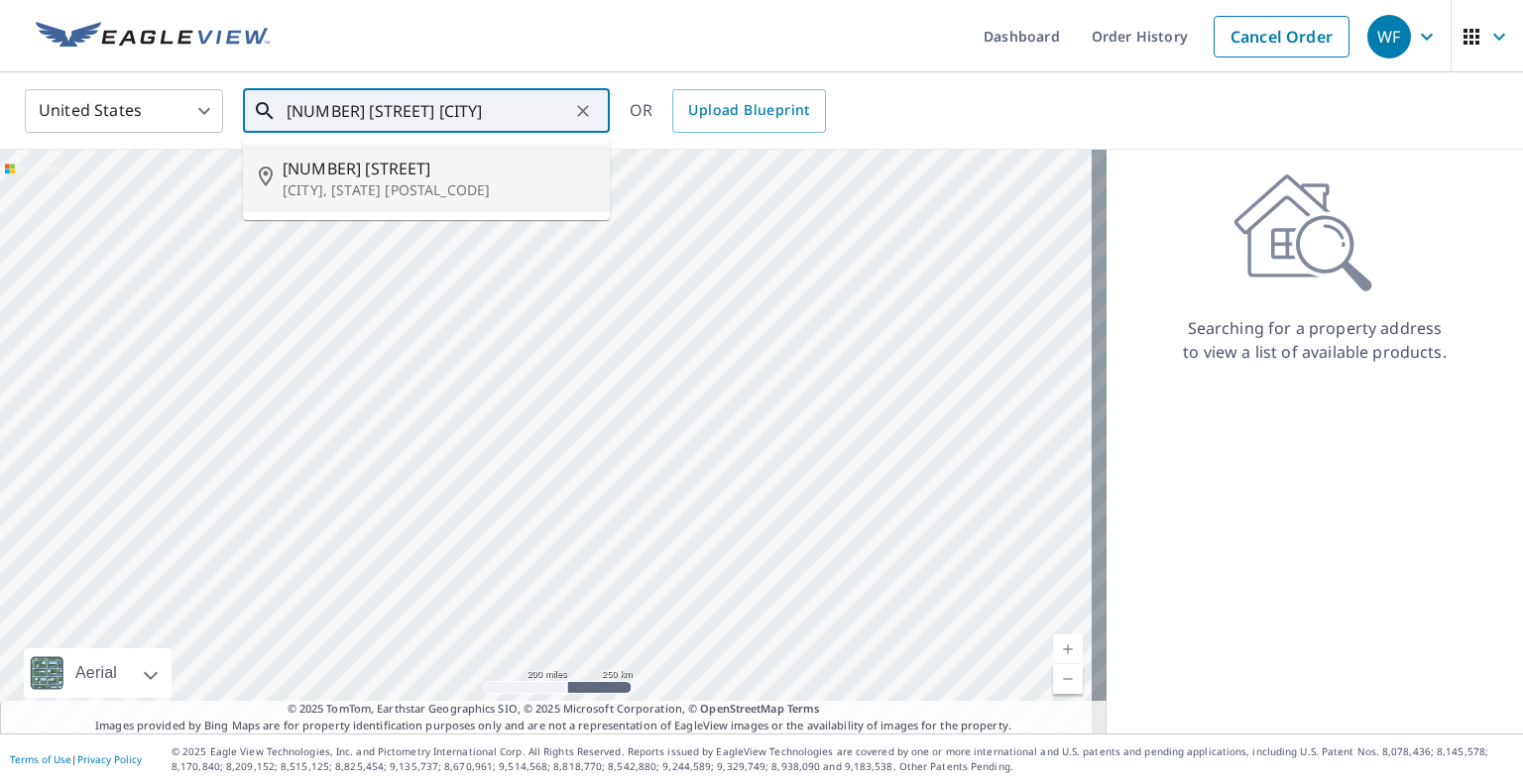 click on "127 Church Rd Paxinos, PA 17860" at bounding box center [426, 178] 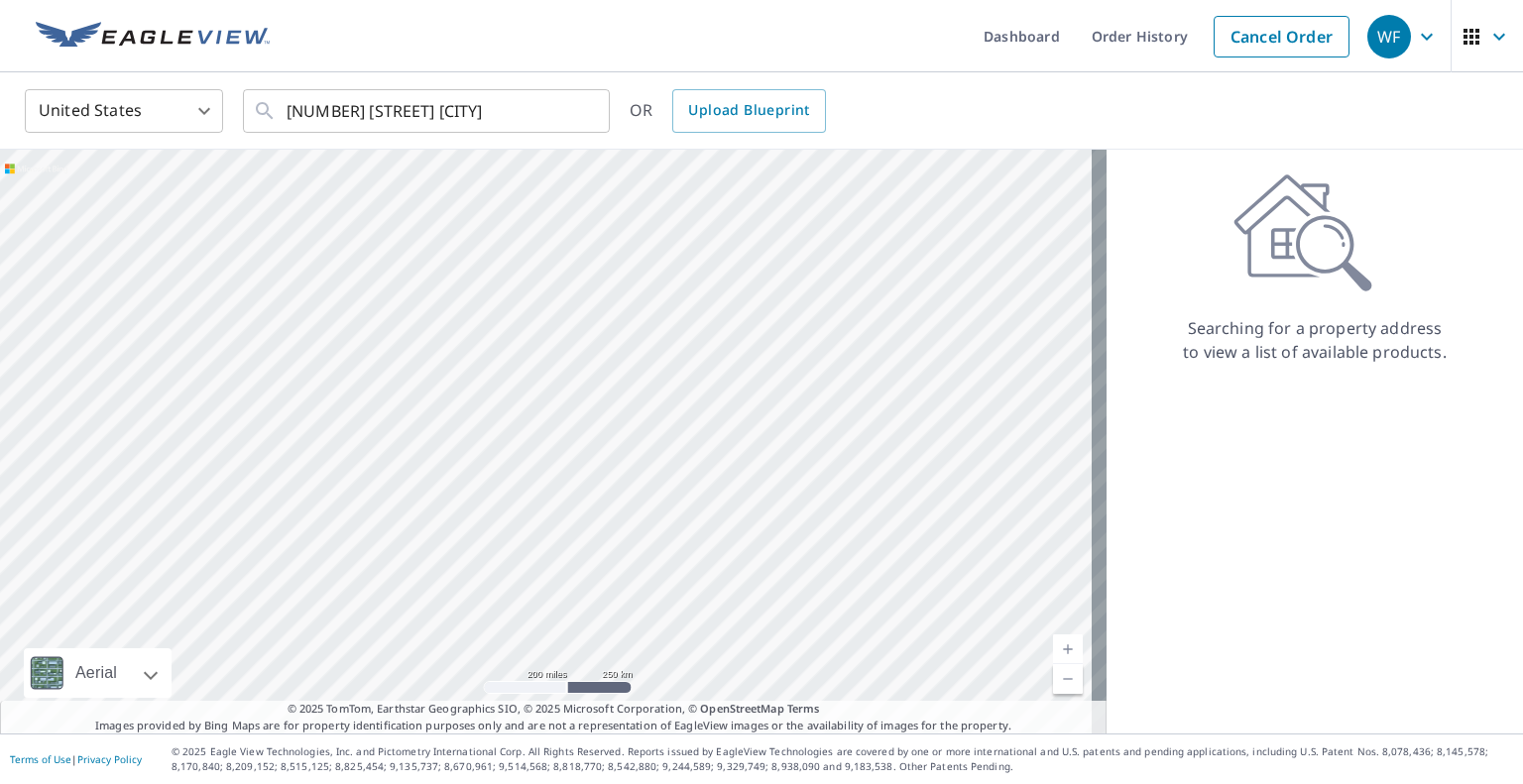 type on "127 Church Rd Paxinos, PA 17860" 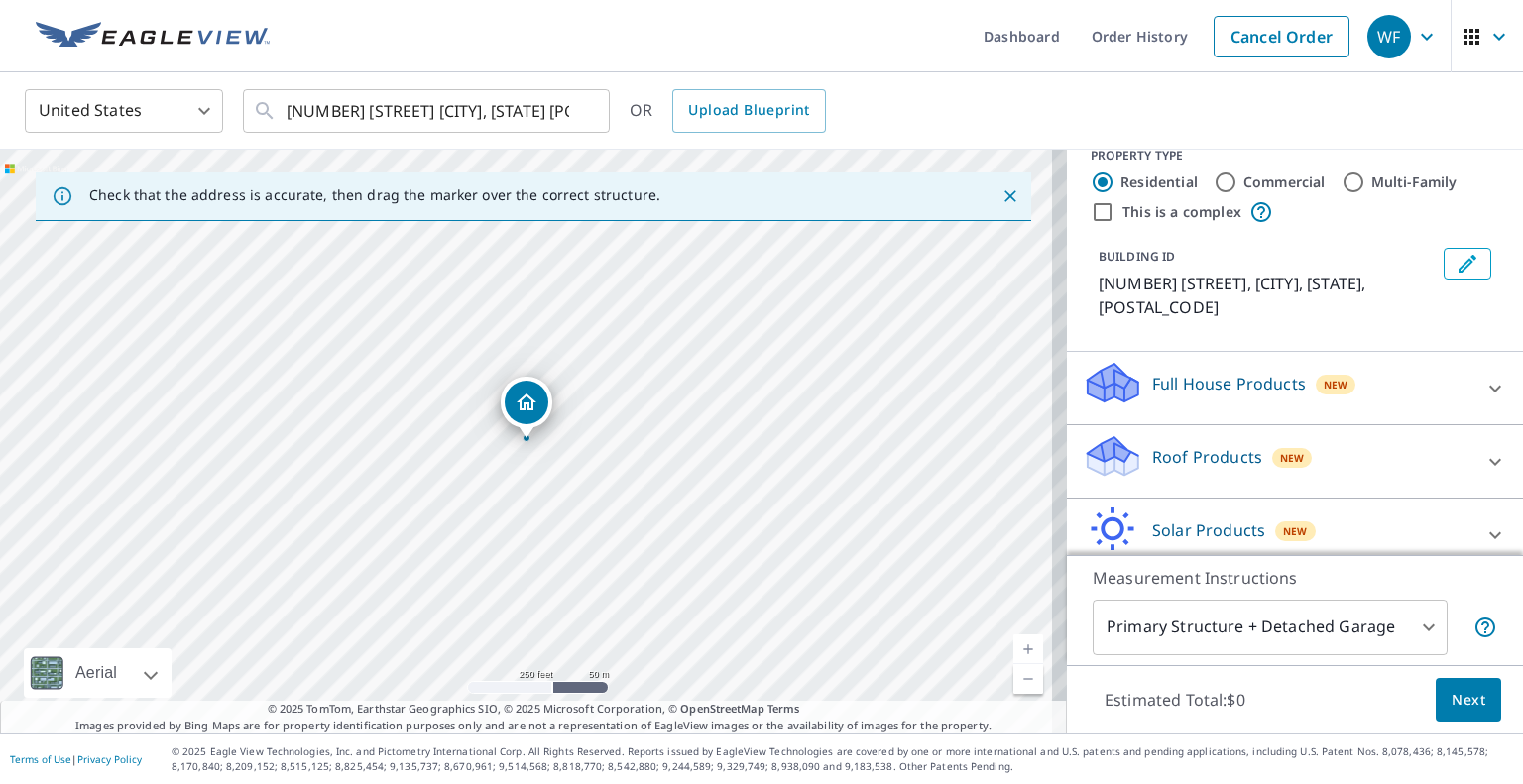 scroll, scrollTop: 91, scrollLeft: 0, axis: vertical 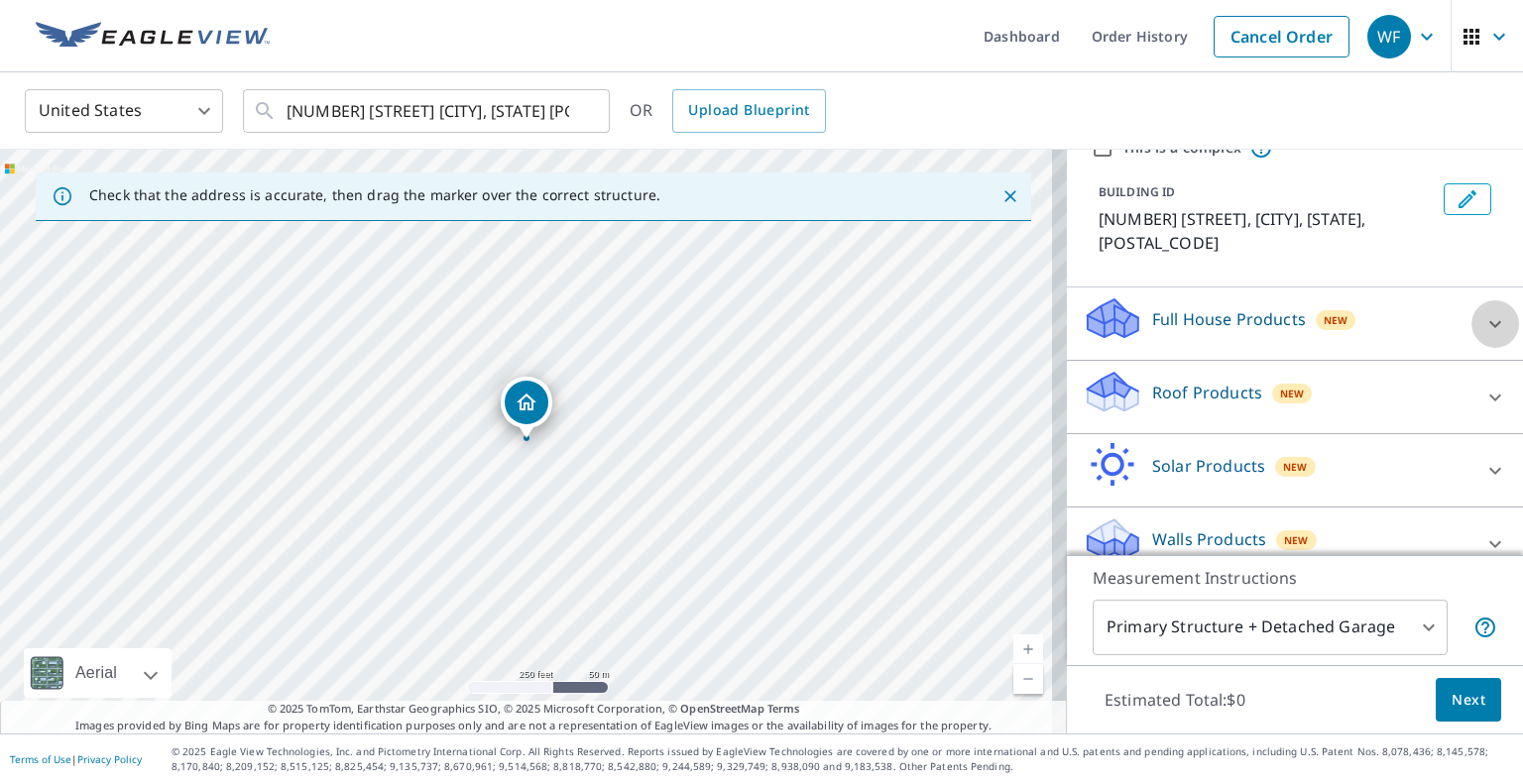 click 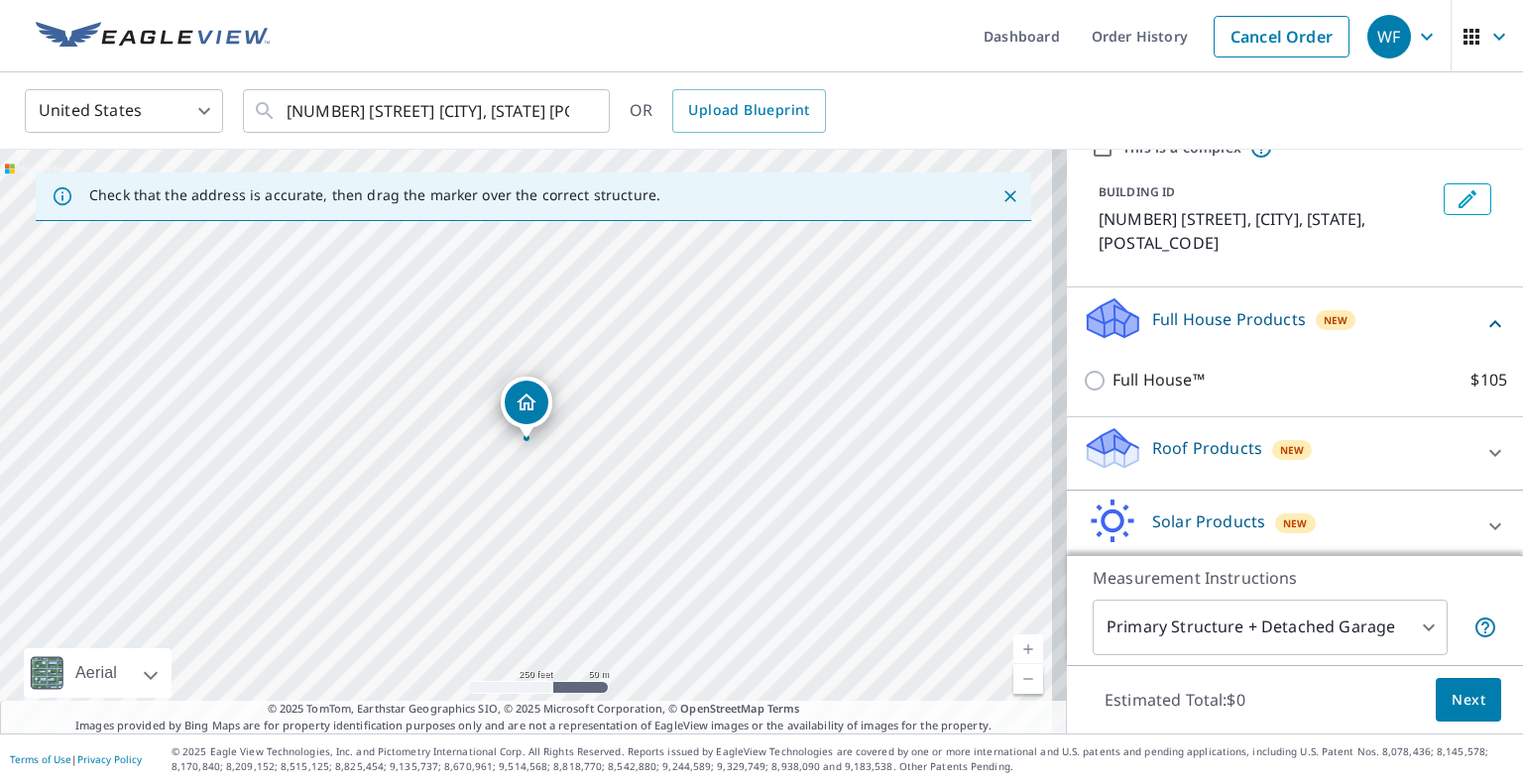 scroll, scrollTop: 147, scrollLeft: 0, axis: vertical 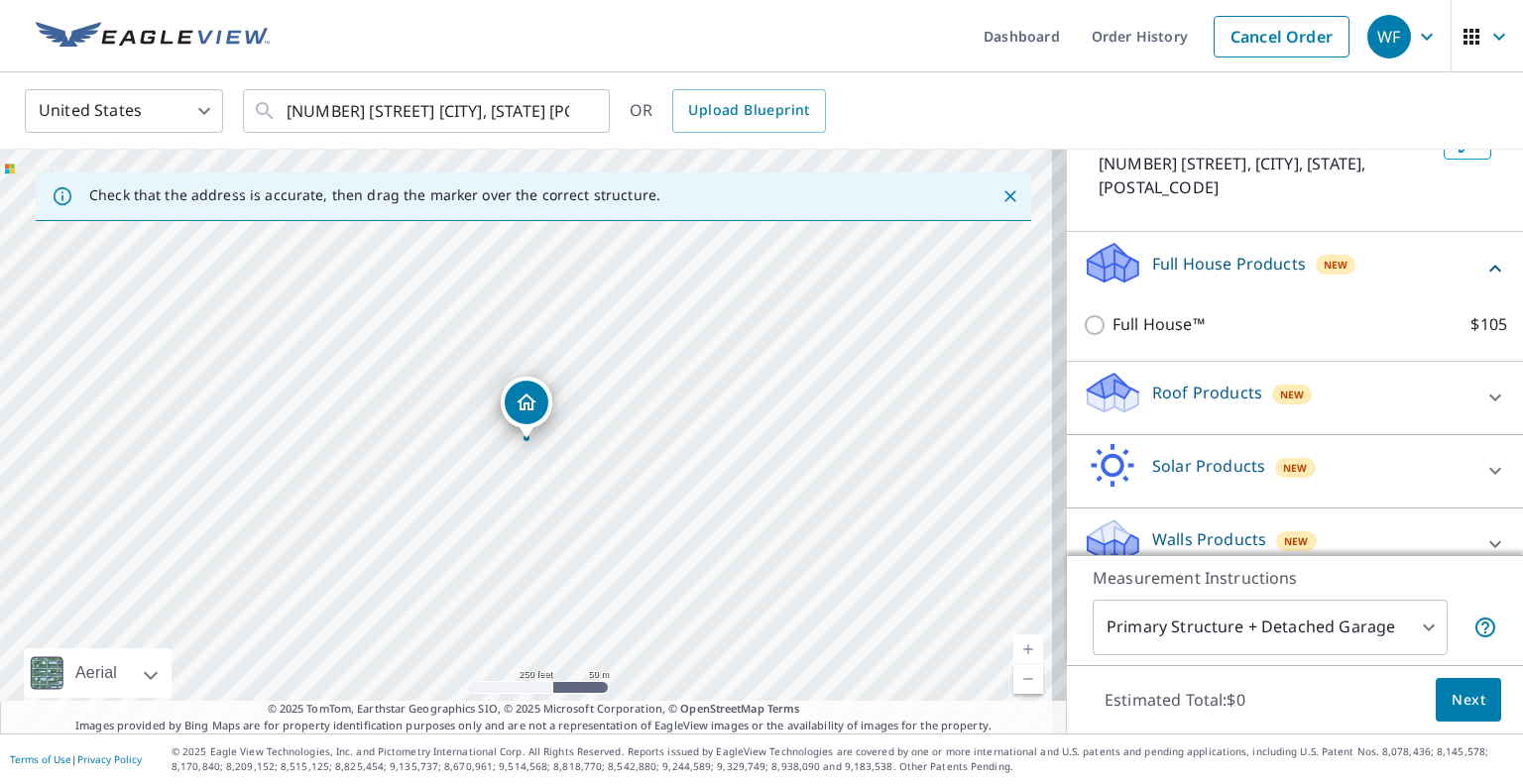 click 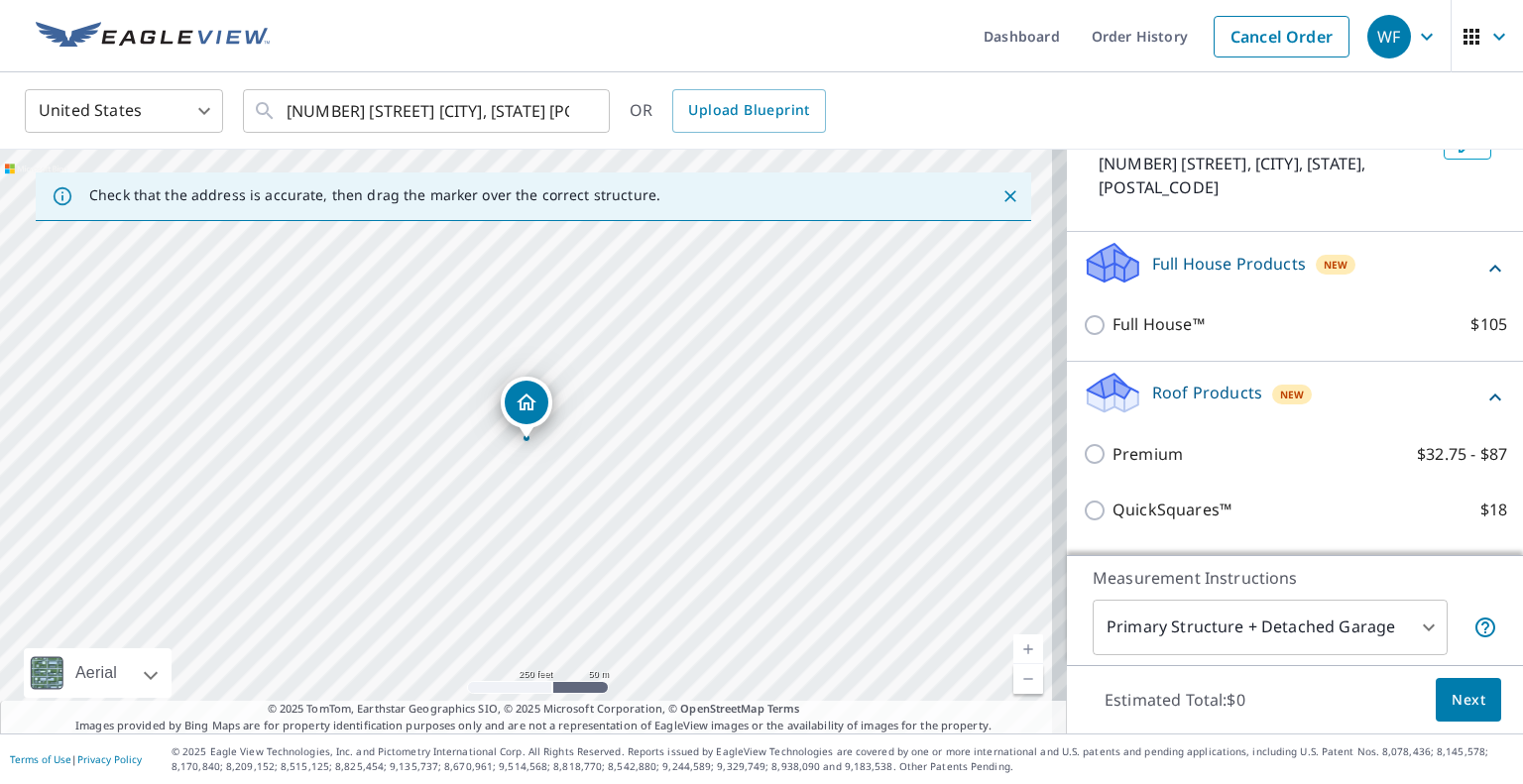 scroll, scrollTop: 345, scrollLeft: 0, axis: vertical 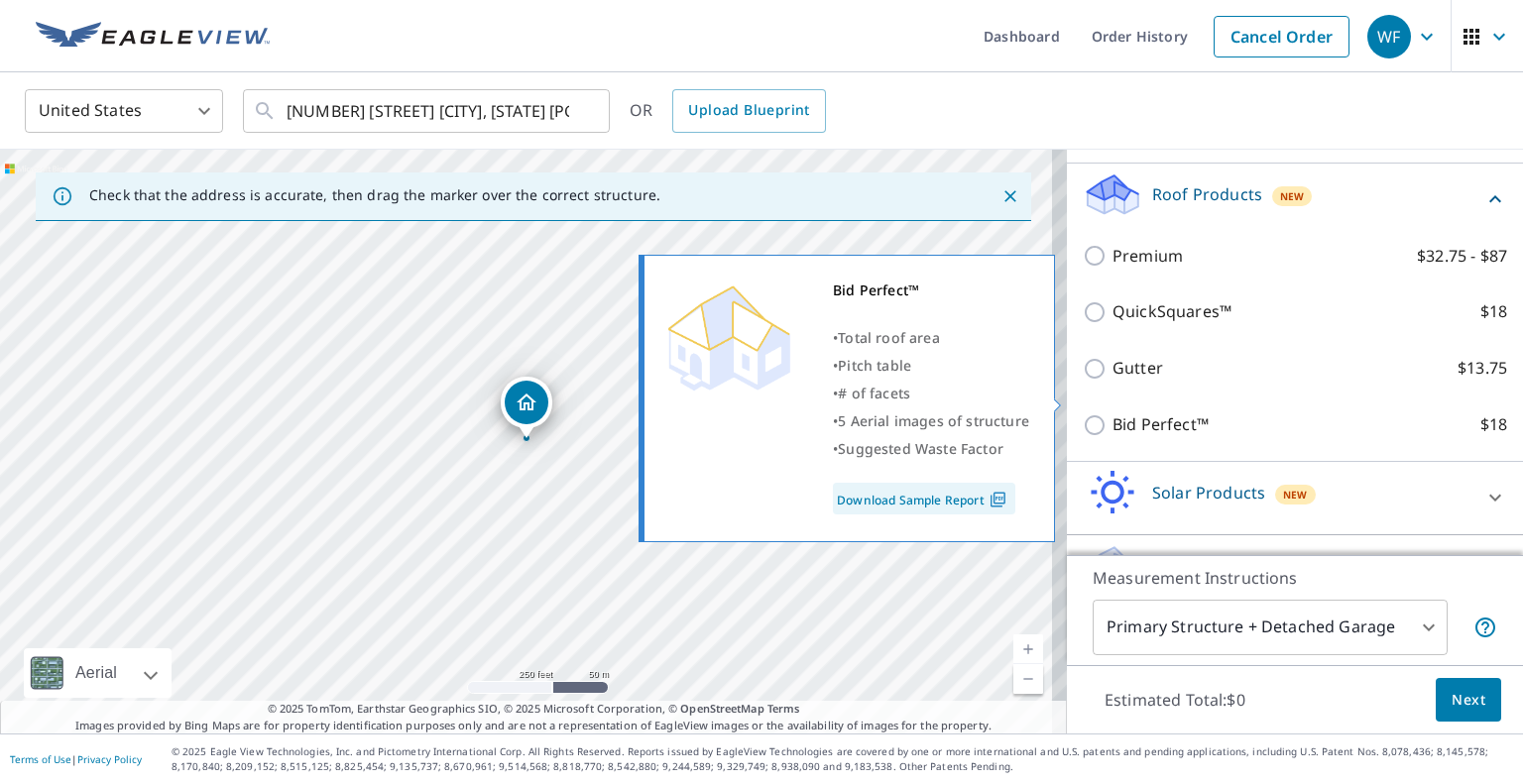 click on "Download Sample Report" at bounding box center [924, 499] 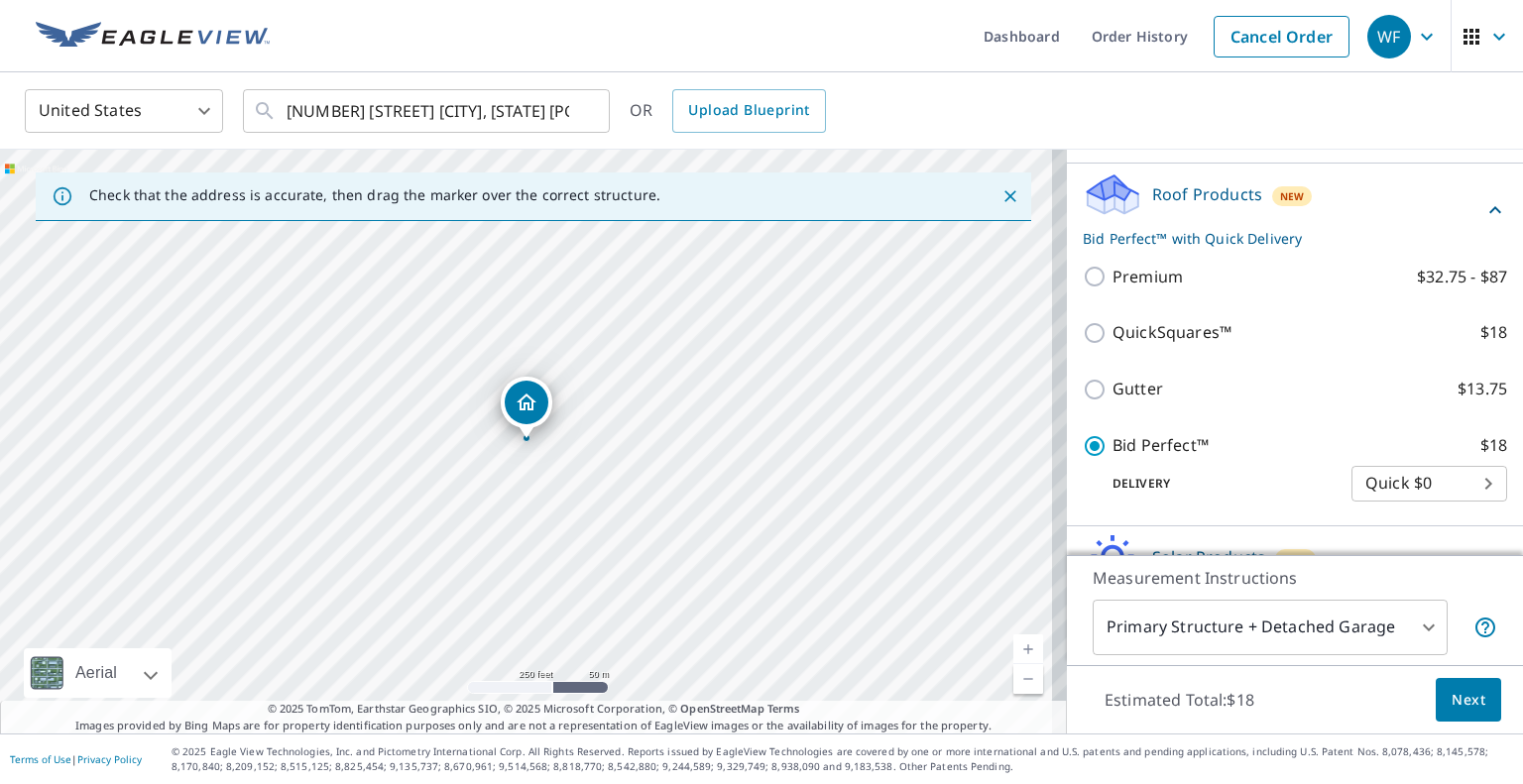 click on "WF WF
Dashboard Order History Cancel Order WF United States US ​ 127 Church Rd Paxinos, PA 17860 ​ OR Upload Blueprint Check that the address is accurate, then drag the marker over the correct structure. 127 Church Rd Paxinos, PA 17860 Aerial Road A standard road map Aerial A detailed look from above Labels Labels 250 feet 50 m © 2025 TomTom, © Vexcel Imaging, © 2025 Microsoft Corporation,  © OpenStreetMap Terms © 2025 TomTom, Earthstar Geographics SIO, © 2025 Microsoft Corporation, ©   OpenStreetMap   Terms Images provided by Bing Maps are for property identification purposes only and are not a representation of EagleView images or the availability of images for the property. PROPERTY TYPE Residential Commercial Multi-Family This is a complex BUILDING ID 127 Church Rd, Paxinos, PA, 17860 Full House Products New Full House™ $105 Roof Products New Bid Perfect™ with Quick Delivery Premium $32.75 - $87 QuickSquares™ $18 Gutter $13.75 Bid Perfect™ $18 Delivery Quick $0 45 ​ New $63.25 1" at bounding box center (762, 392) 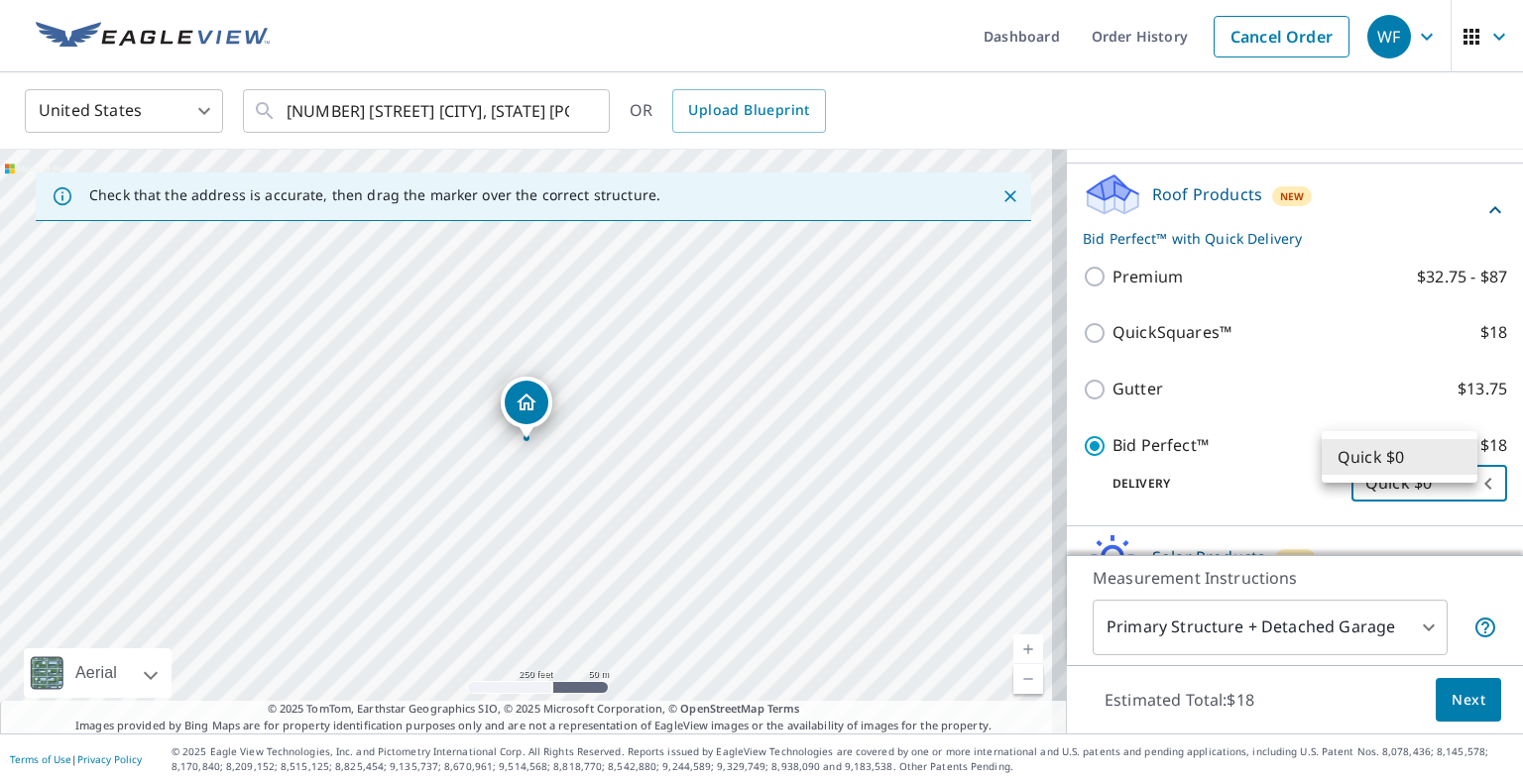 click on "Quick $0" at bounding box center (1399, 457) 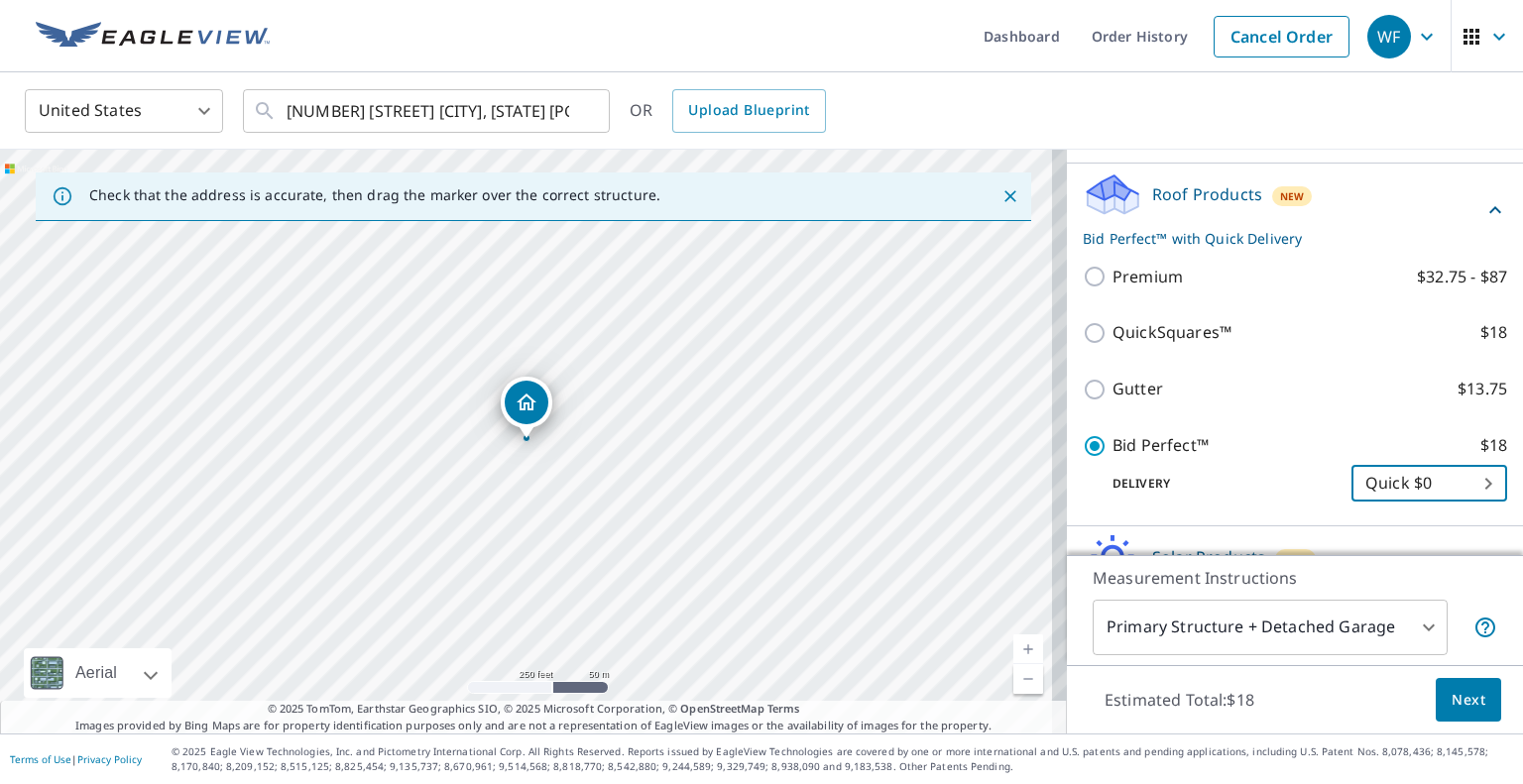 scroll, scrollTop: 436, scrollLeft: 0, axis: vertical 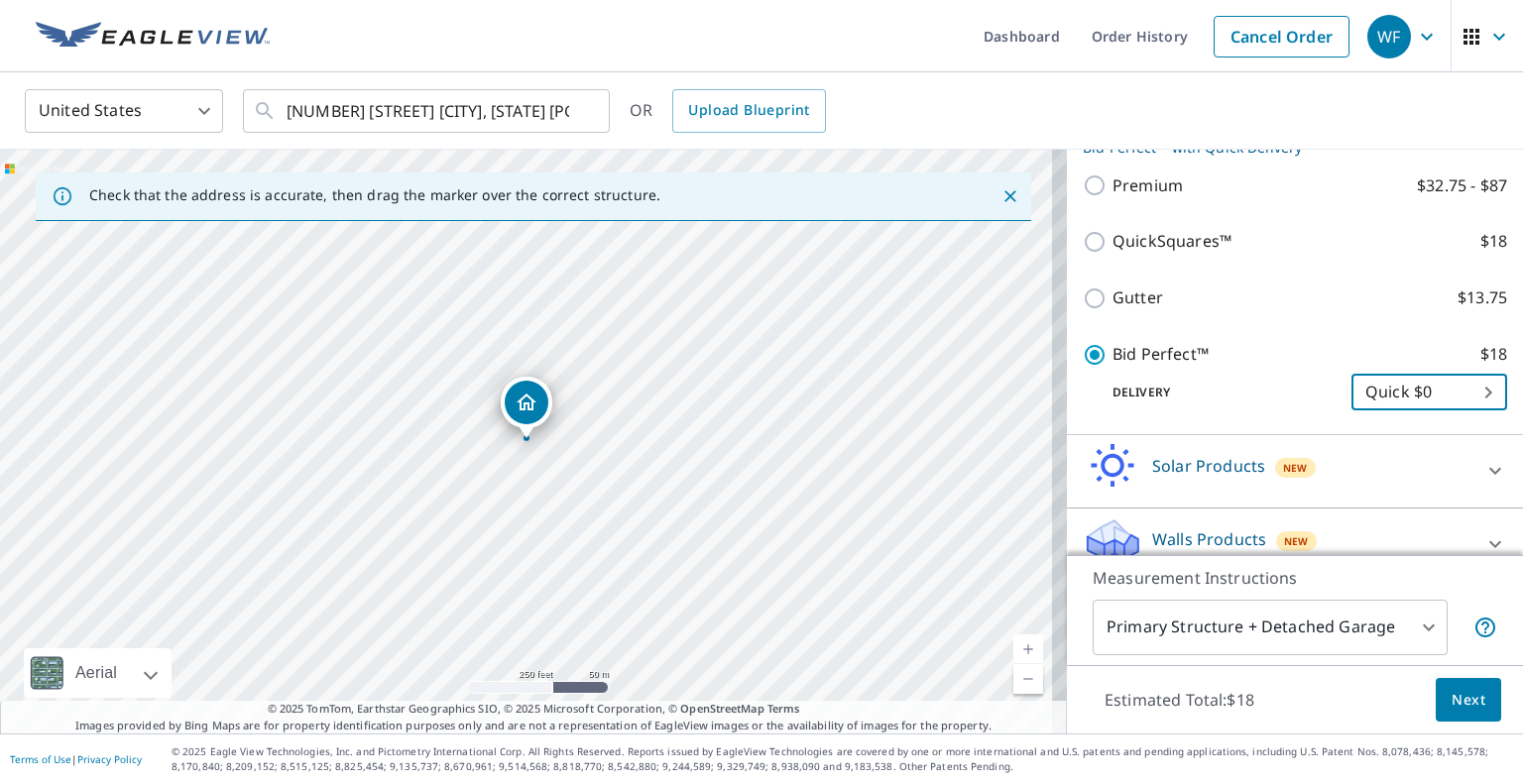 click on "Next" at bounding box center (1468, 700) 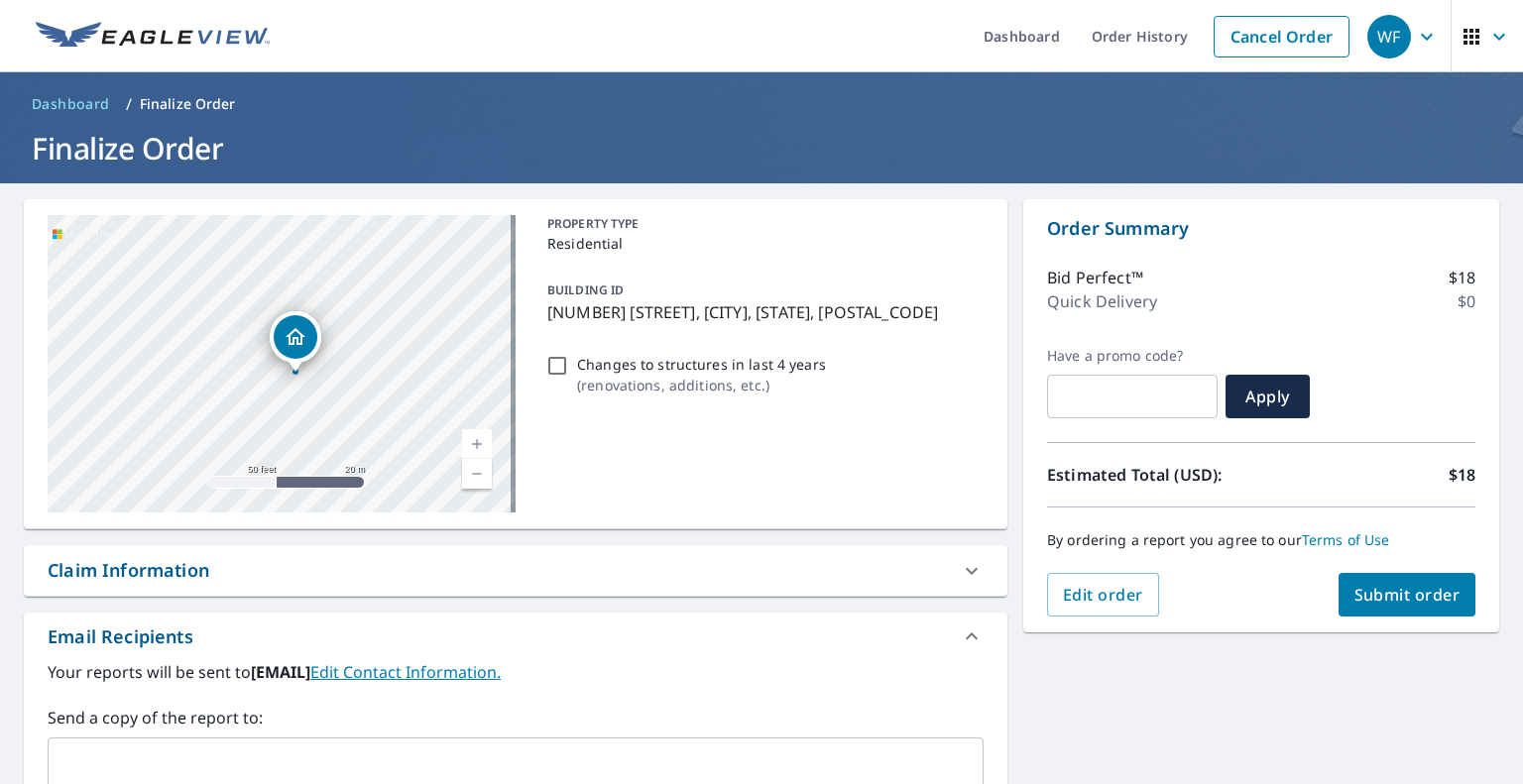 drag, startPoint x: 312, startPoint y: 364, endPoint x: 372, endPoint y: 435, distance: 92.957 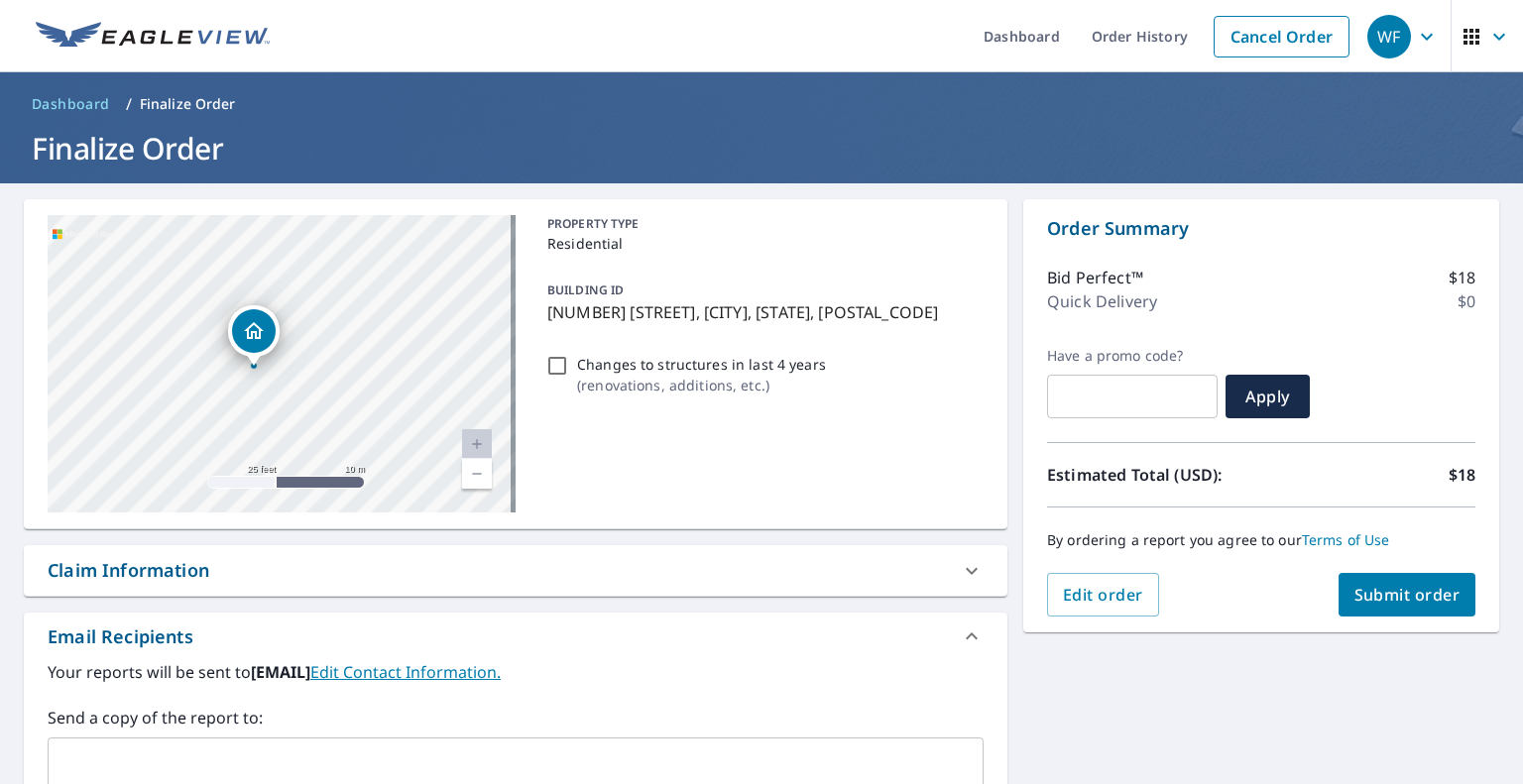 drag, startPoint x: 325, startPoint y: 392, endPoint x: 290, endPoint y: 423, distance: 46.754679 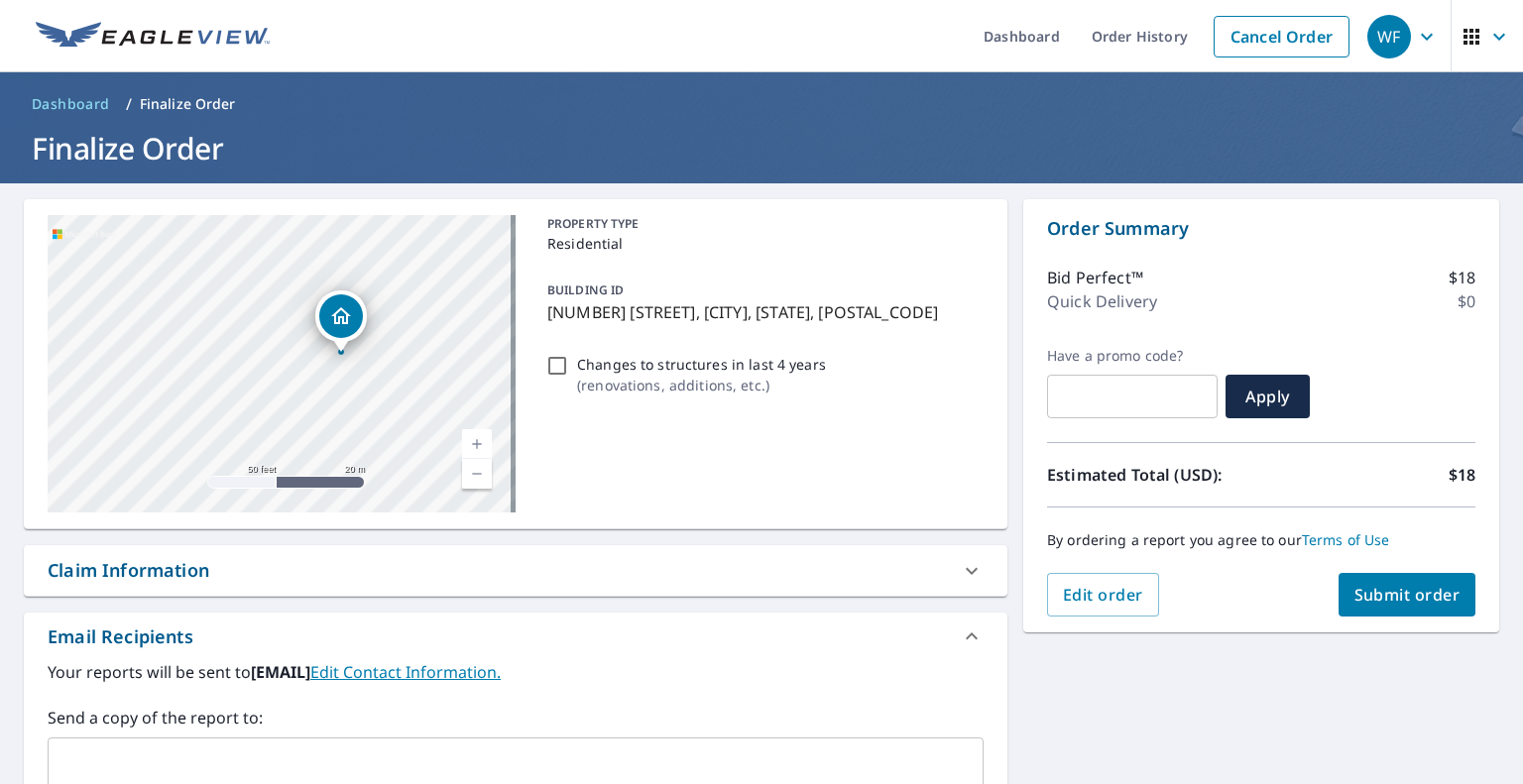 click on "Submit order" at bounding box center [1407, 595] 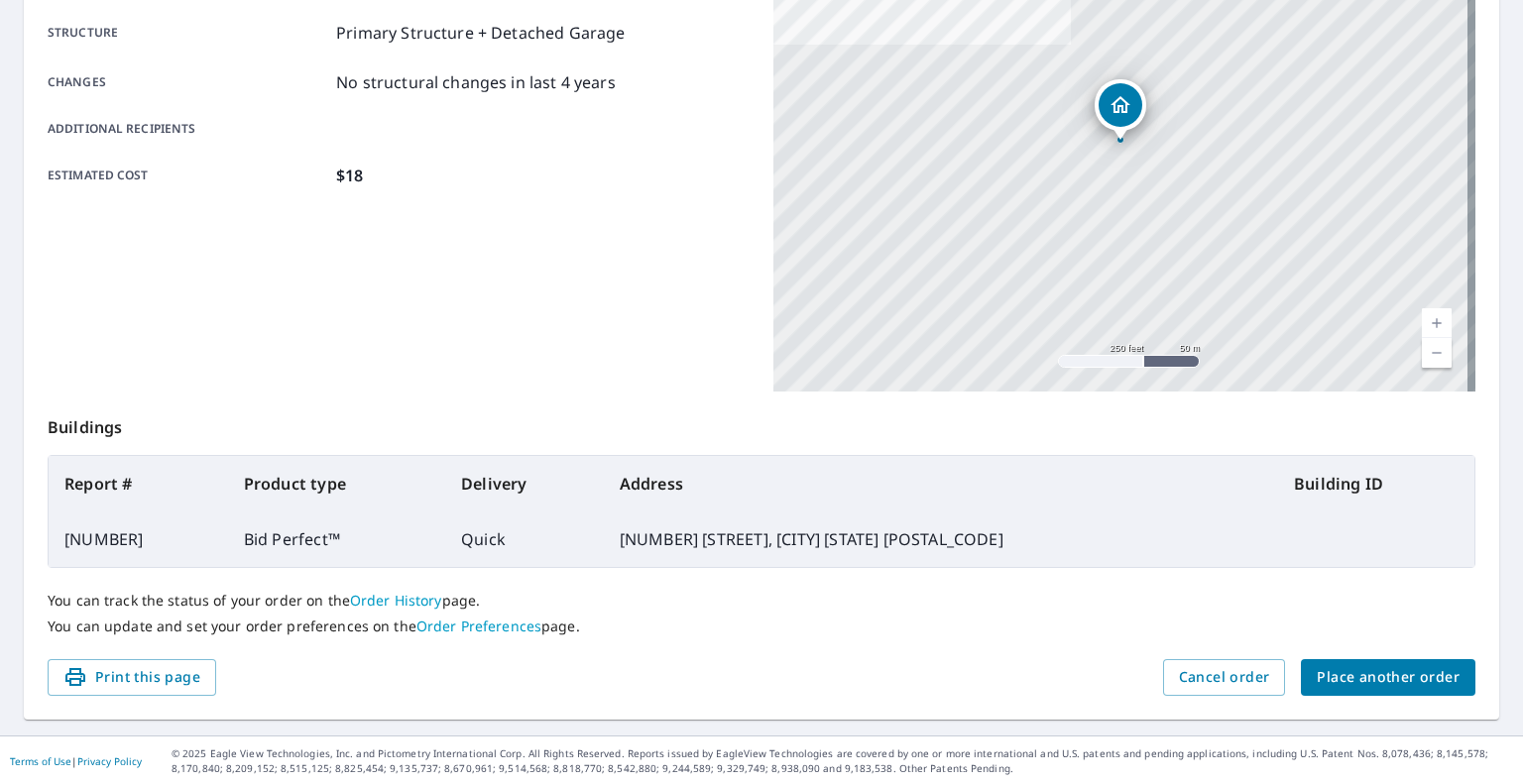 scroll, scrollTop: 0, scrollLeft: 0, axis: both 